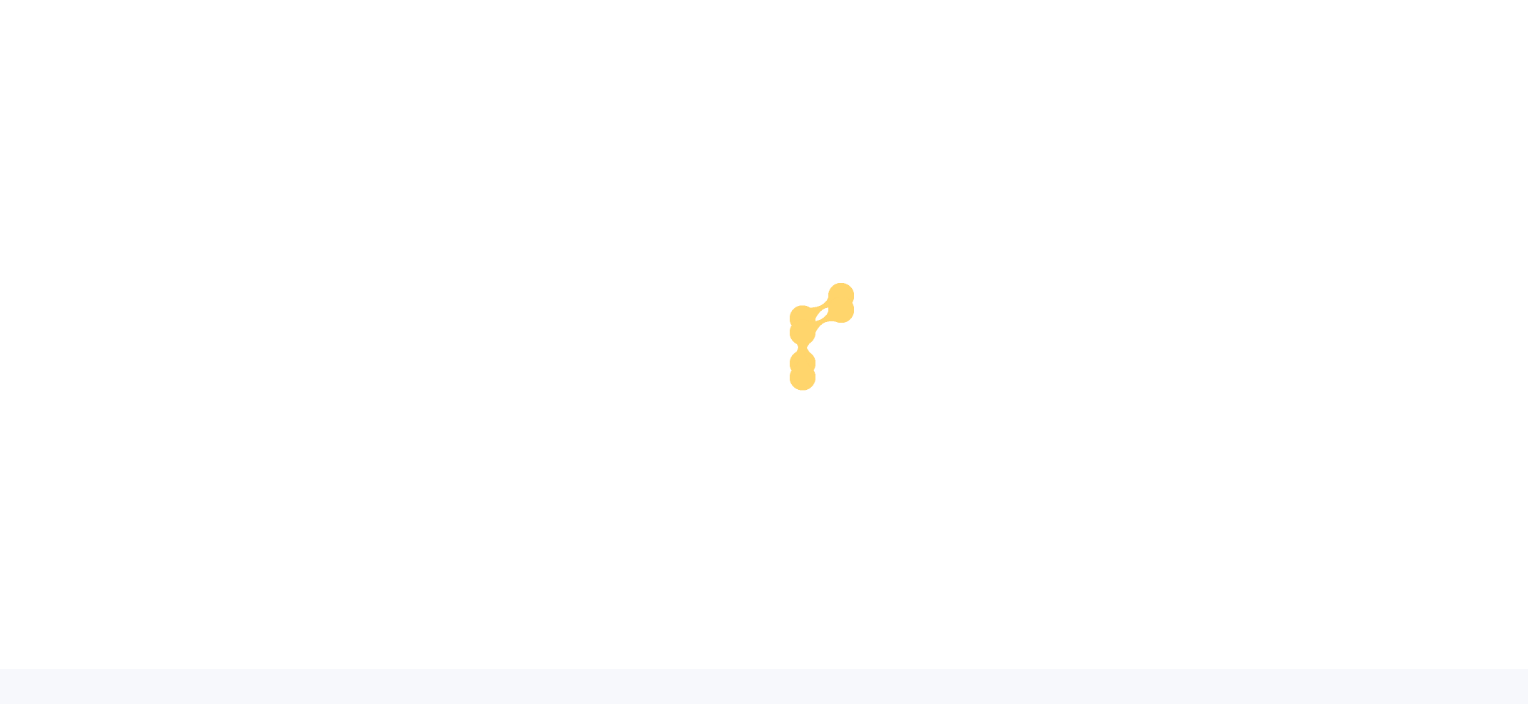 scroll, scrollTop: 0, scrollLeft: 0, axis: both 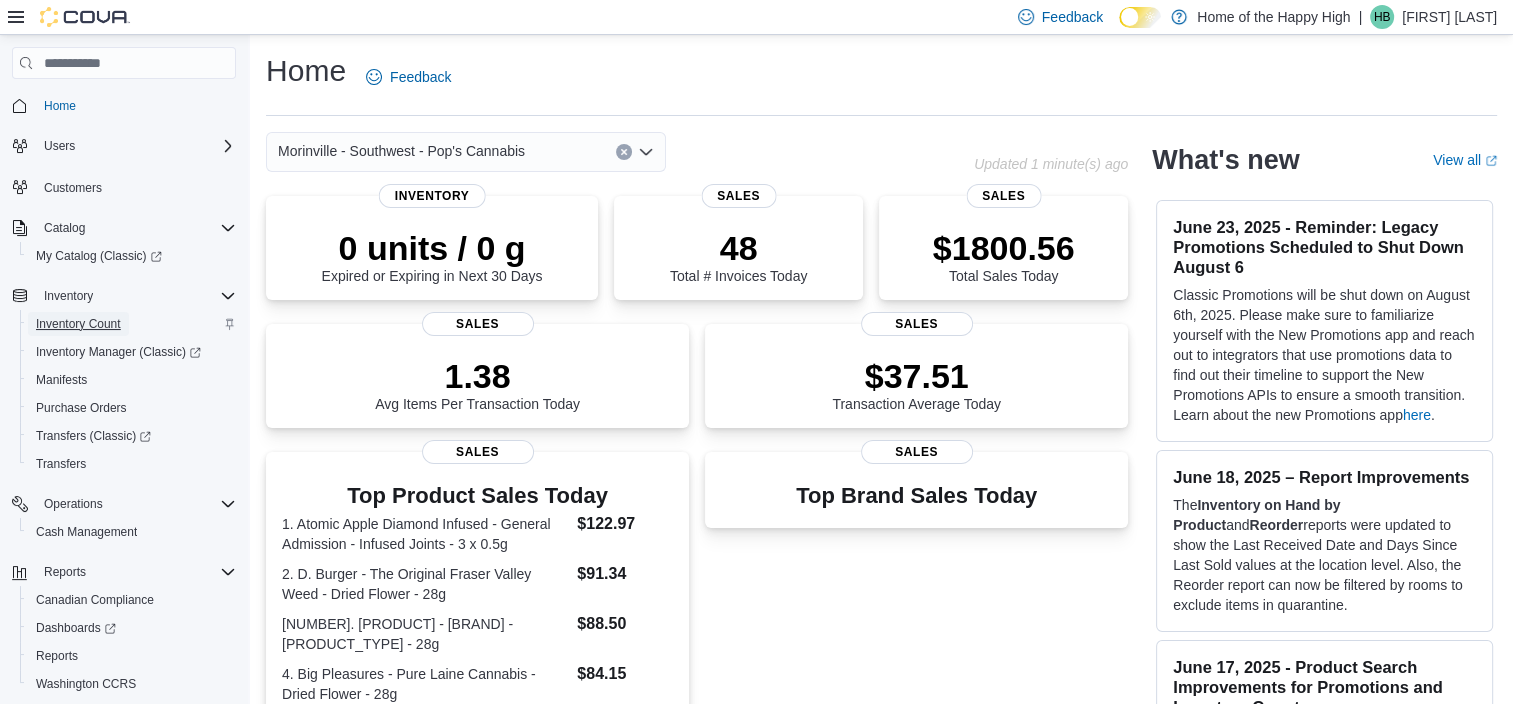 click on "Inventory Count" at bounding box center [78, 324] 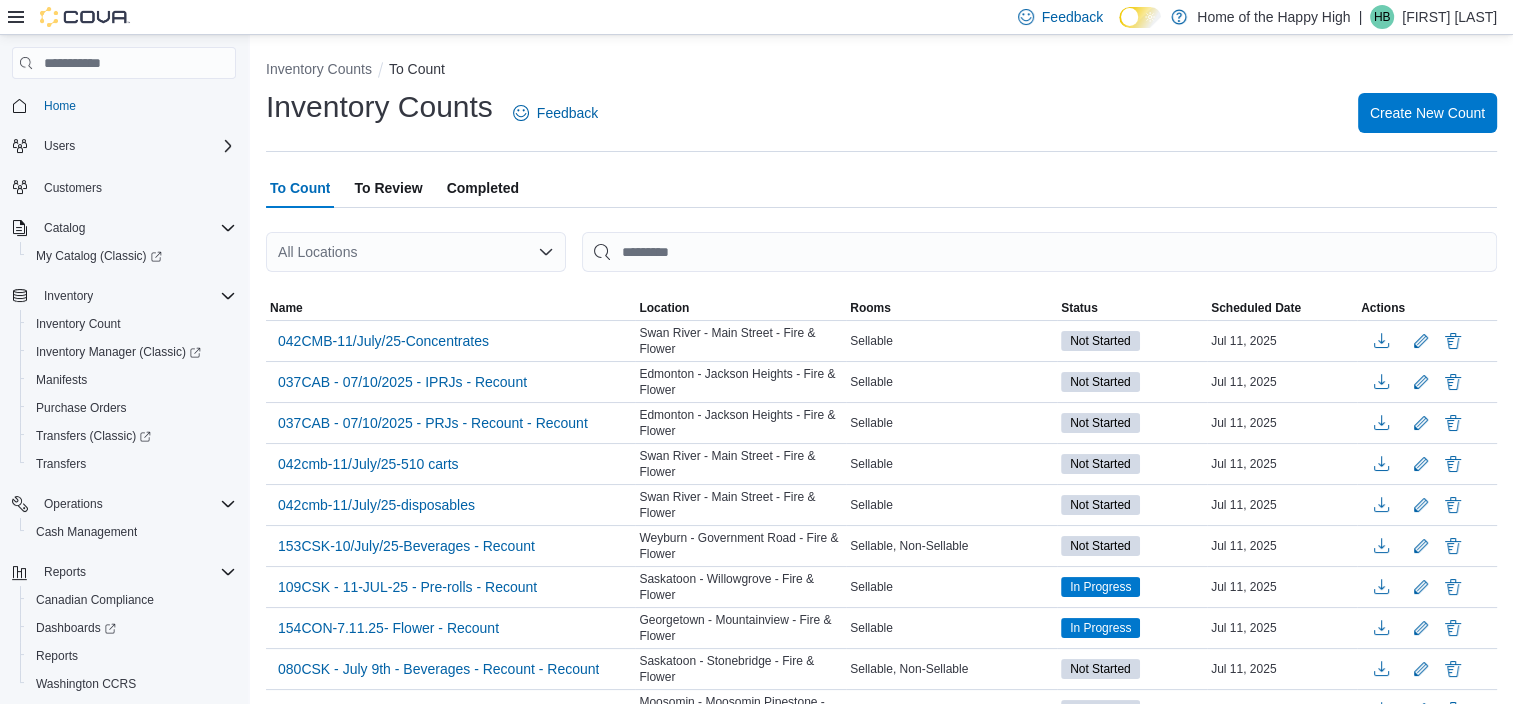 scroll, scrollTop: 1239, scrollLeft: 0, axis: vertical 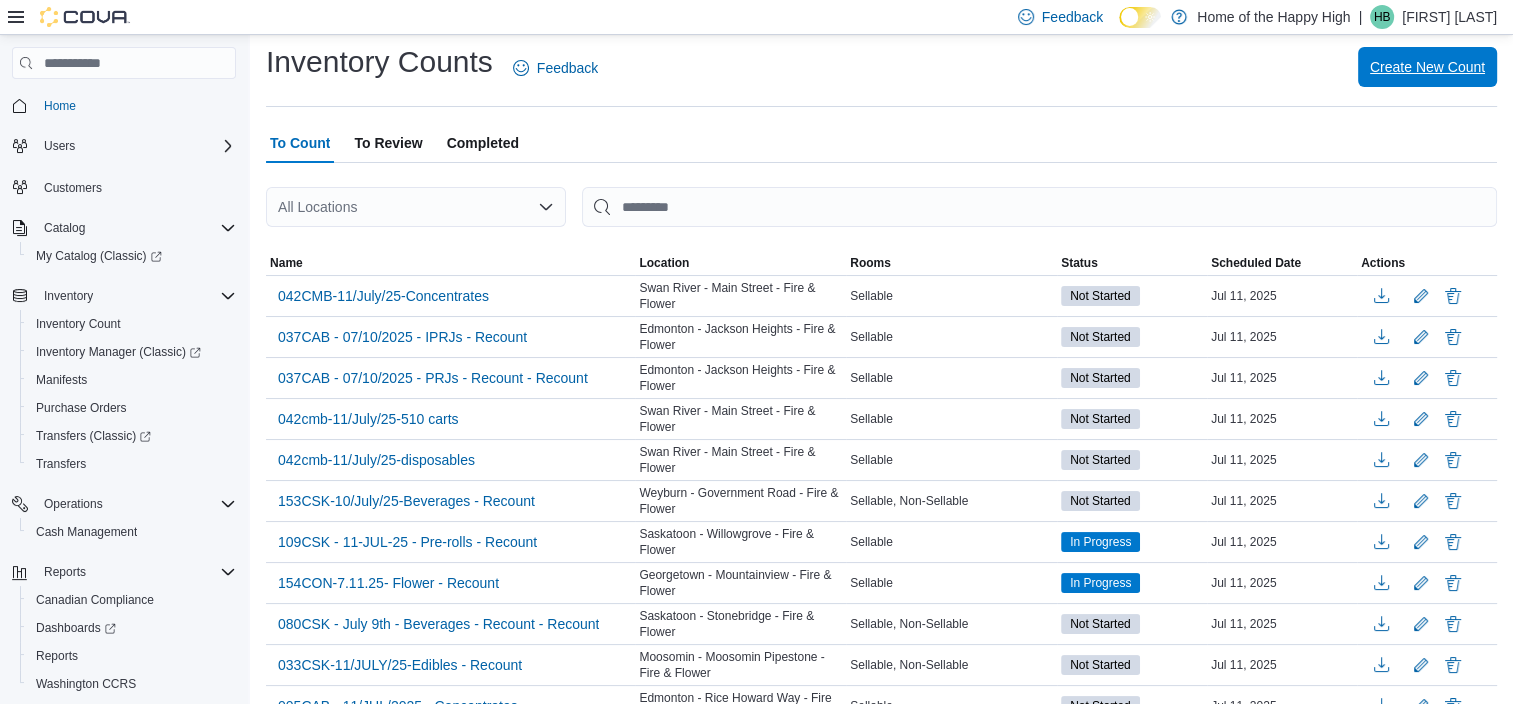 click on "Create New Count" at bounding box center (1427, 67) 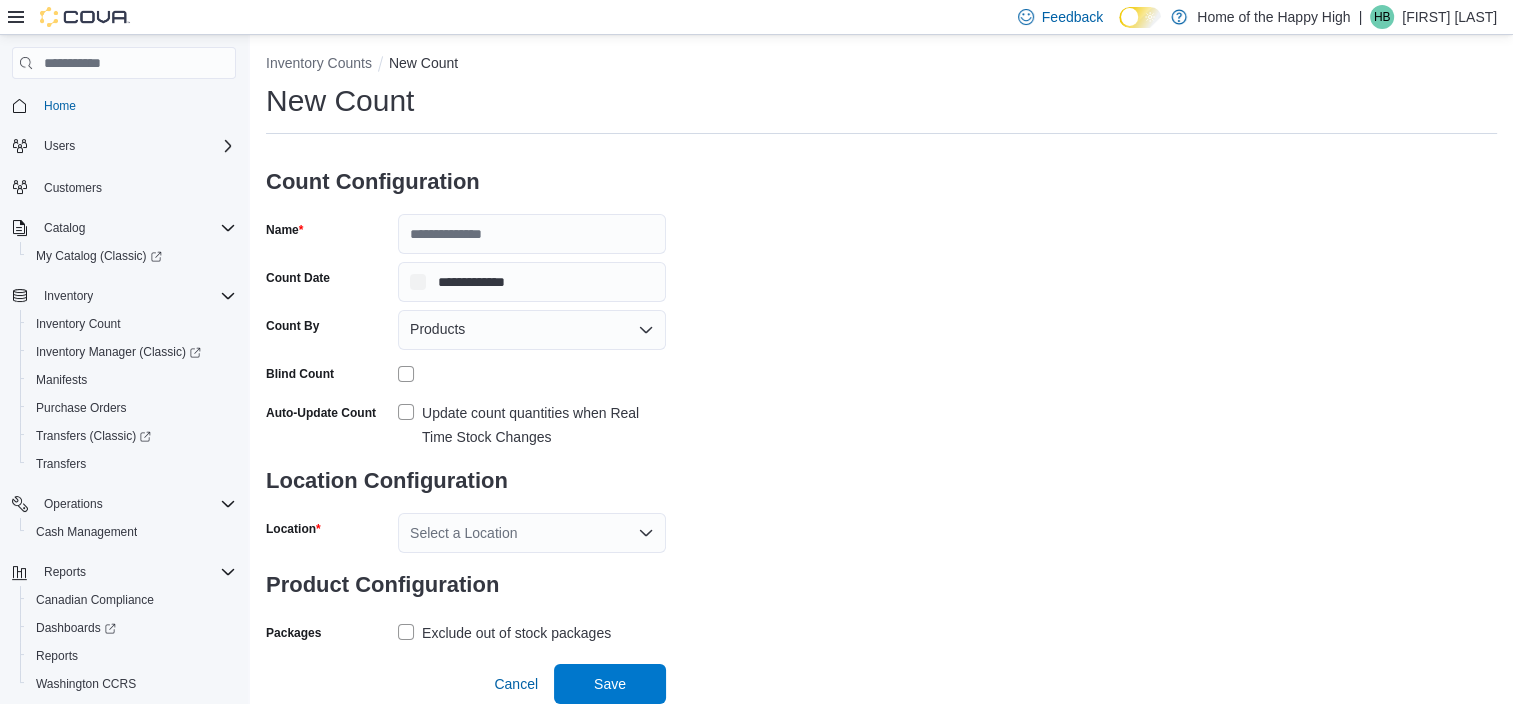 scroll, scrollTop: 18, scrollLeft: 0, axis: vertical 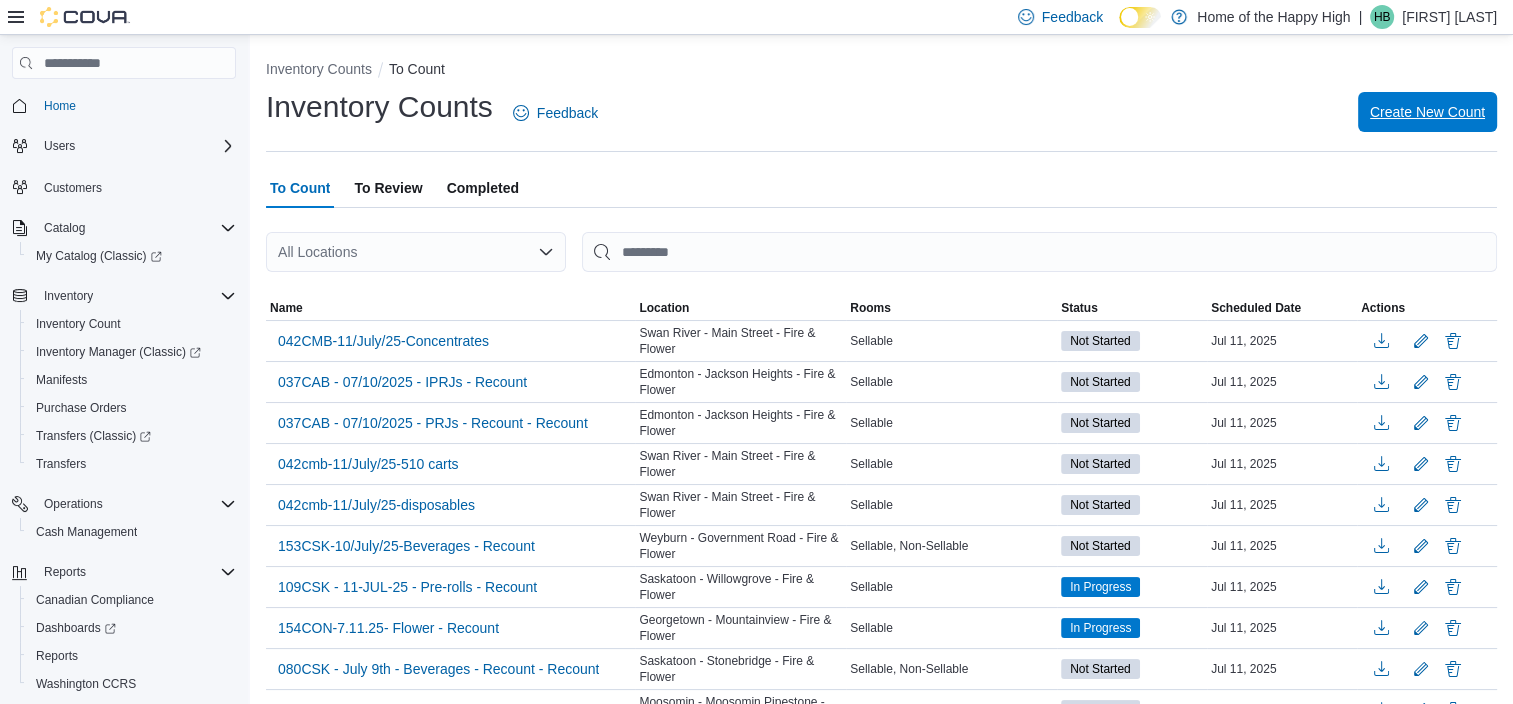 click on "Create New Count" at bounding box center (1427, 112) 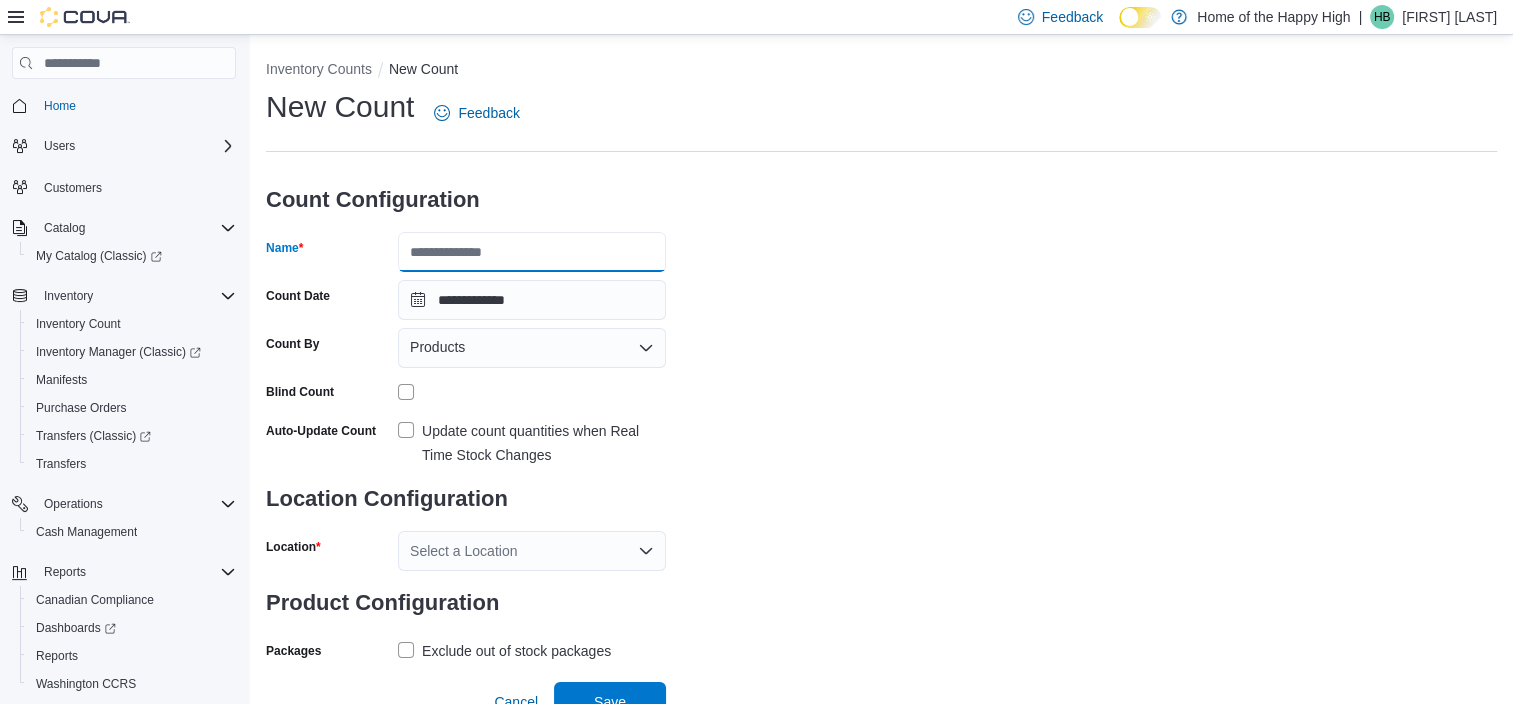 click on "Name" at bounding box center [532, 252] 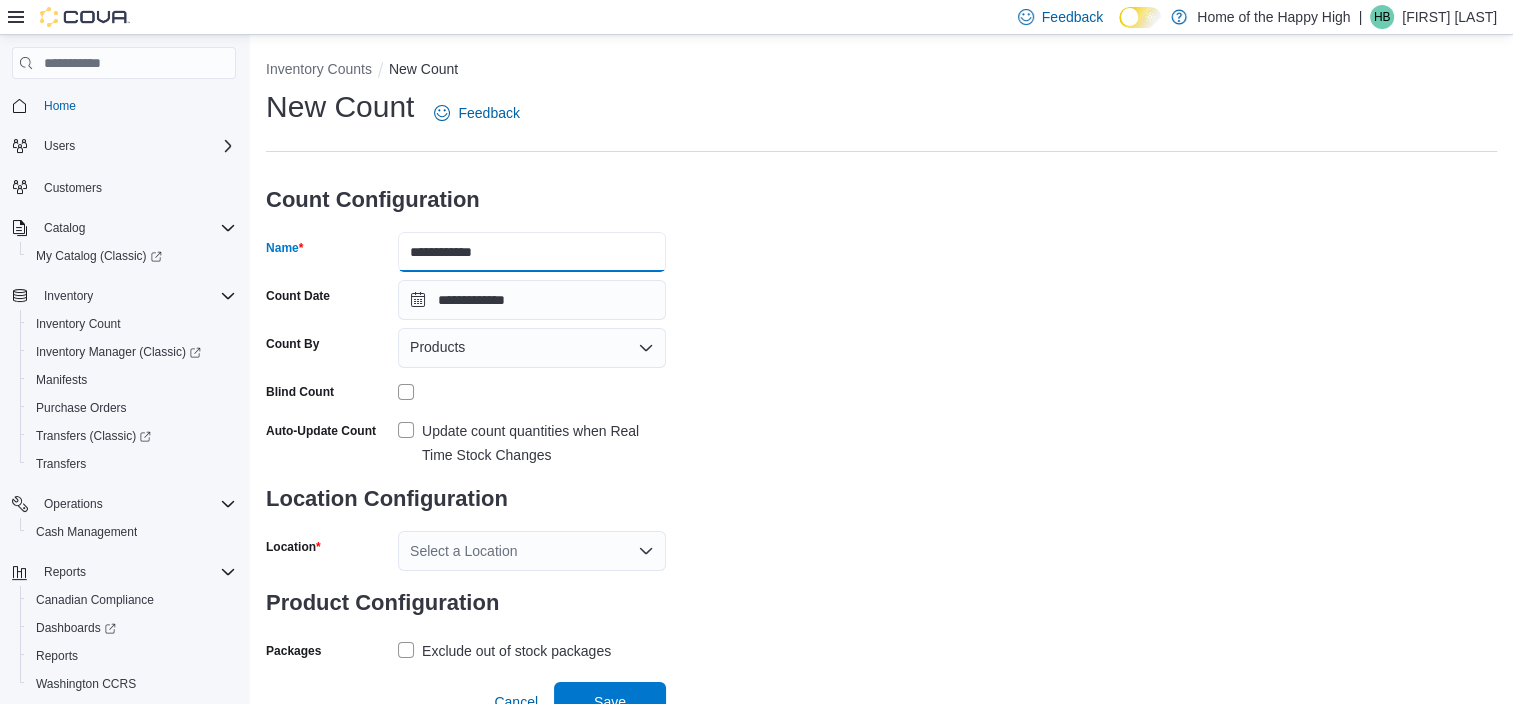 type on "**********" 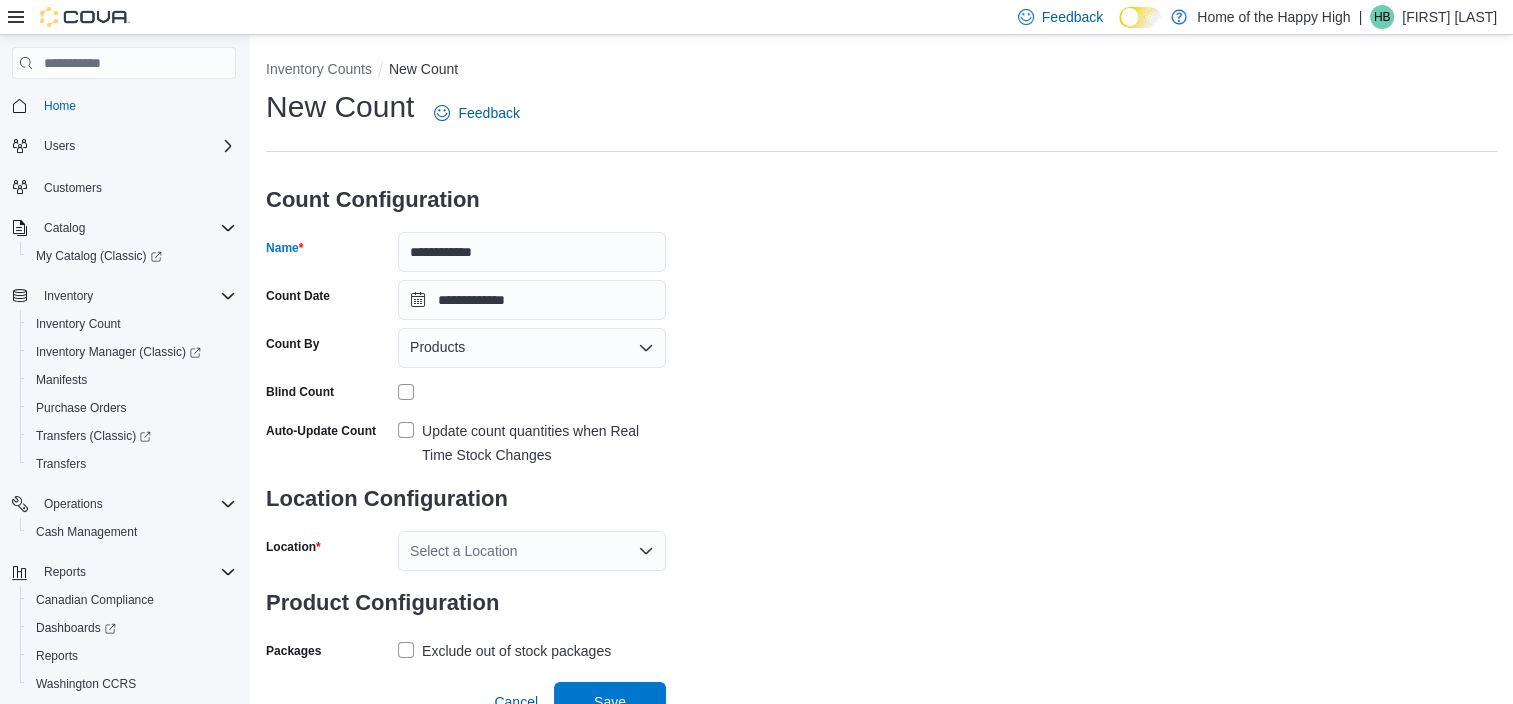 click on "Products" at bounding box center (532, 348) 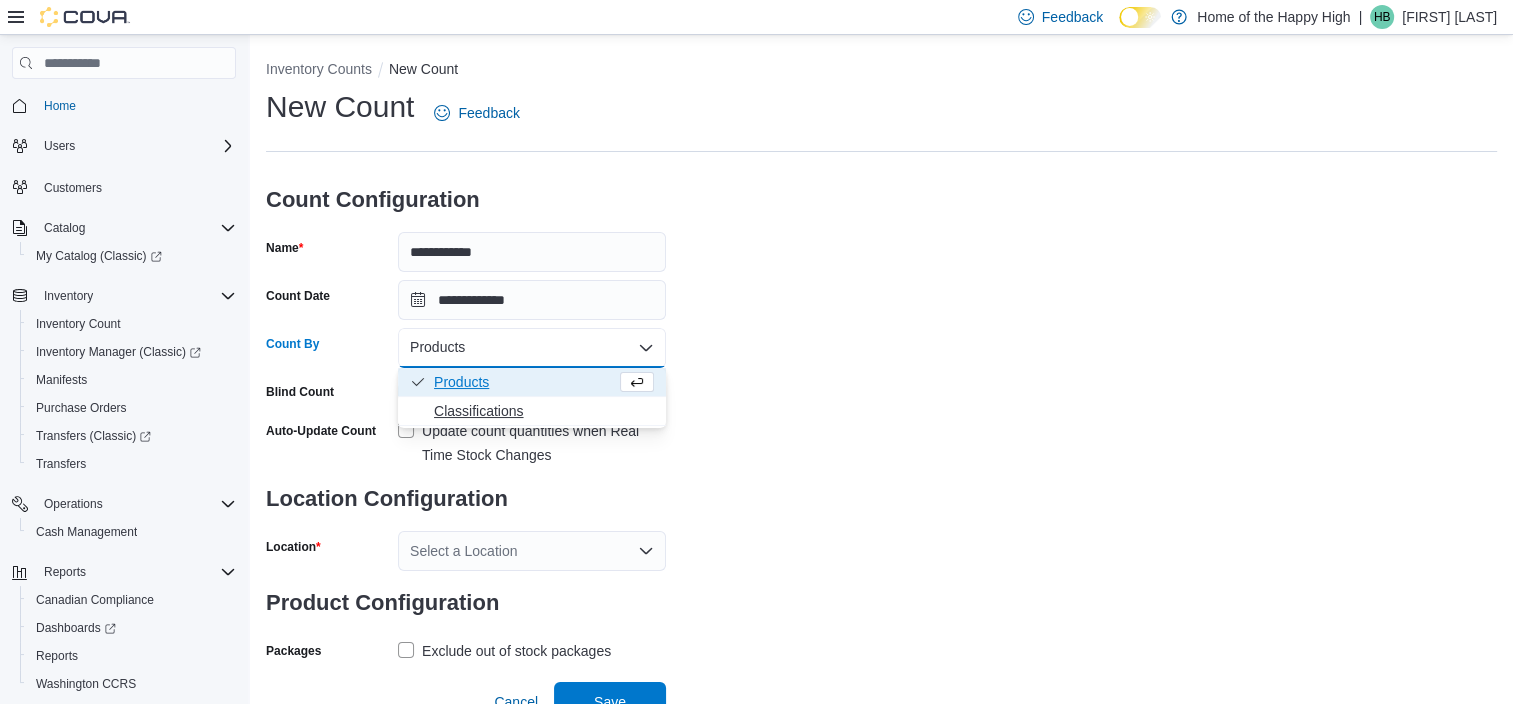 click on "Classifications" at bounding box center (544, 411) 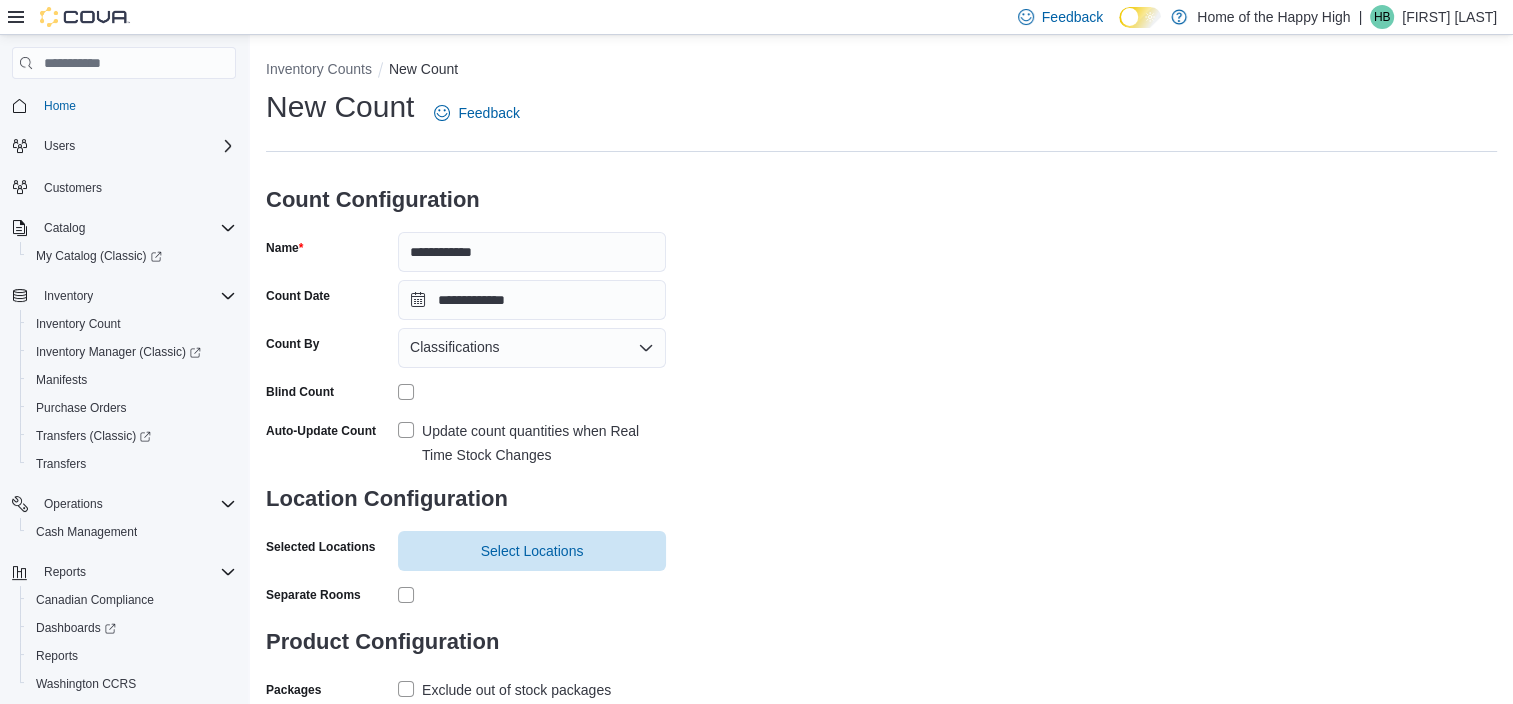 click on "Update count quantities when Real Time Stock Changes" at bounding box center (532, 443) 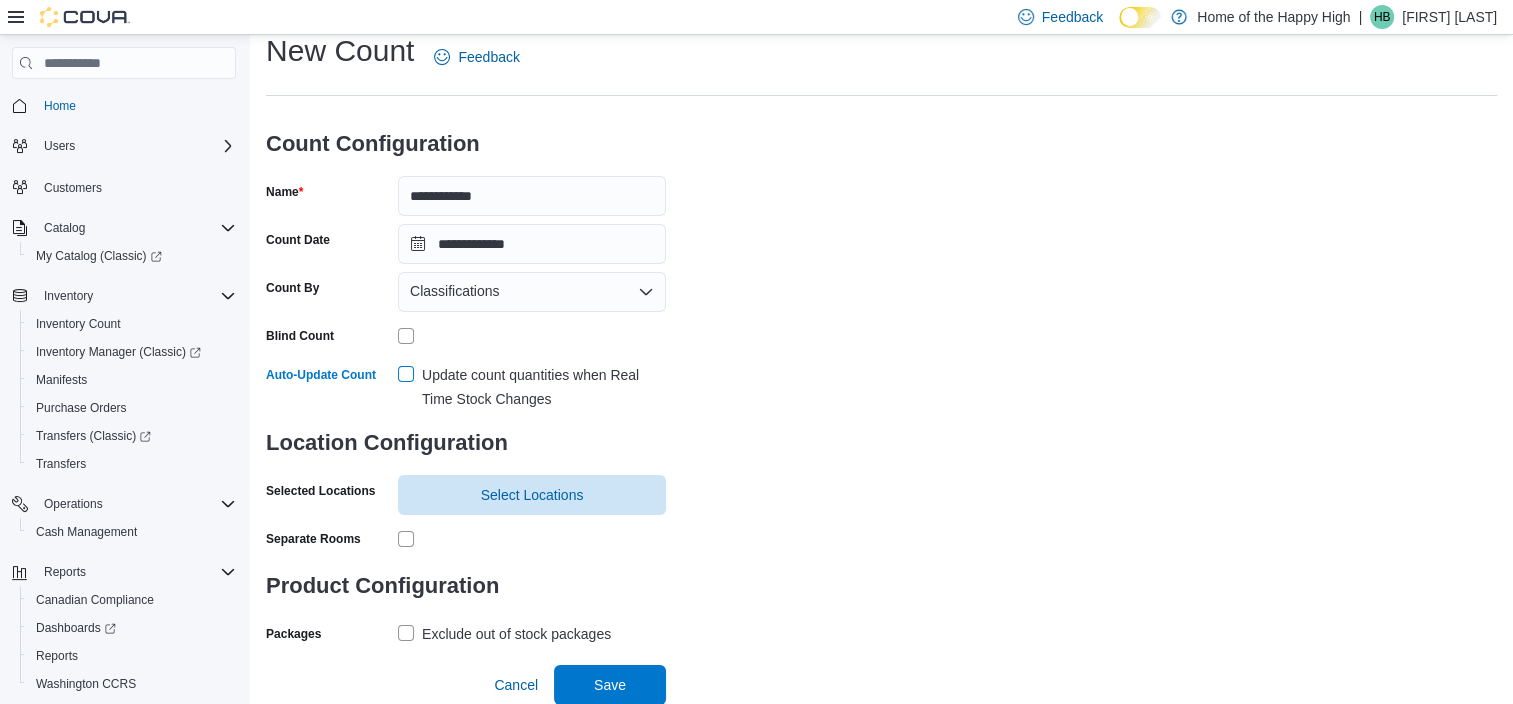 scroll, scrollTop: 57, scrollLeft: 0, axis: vertical 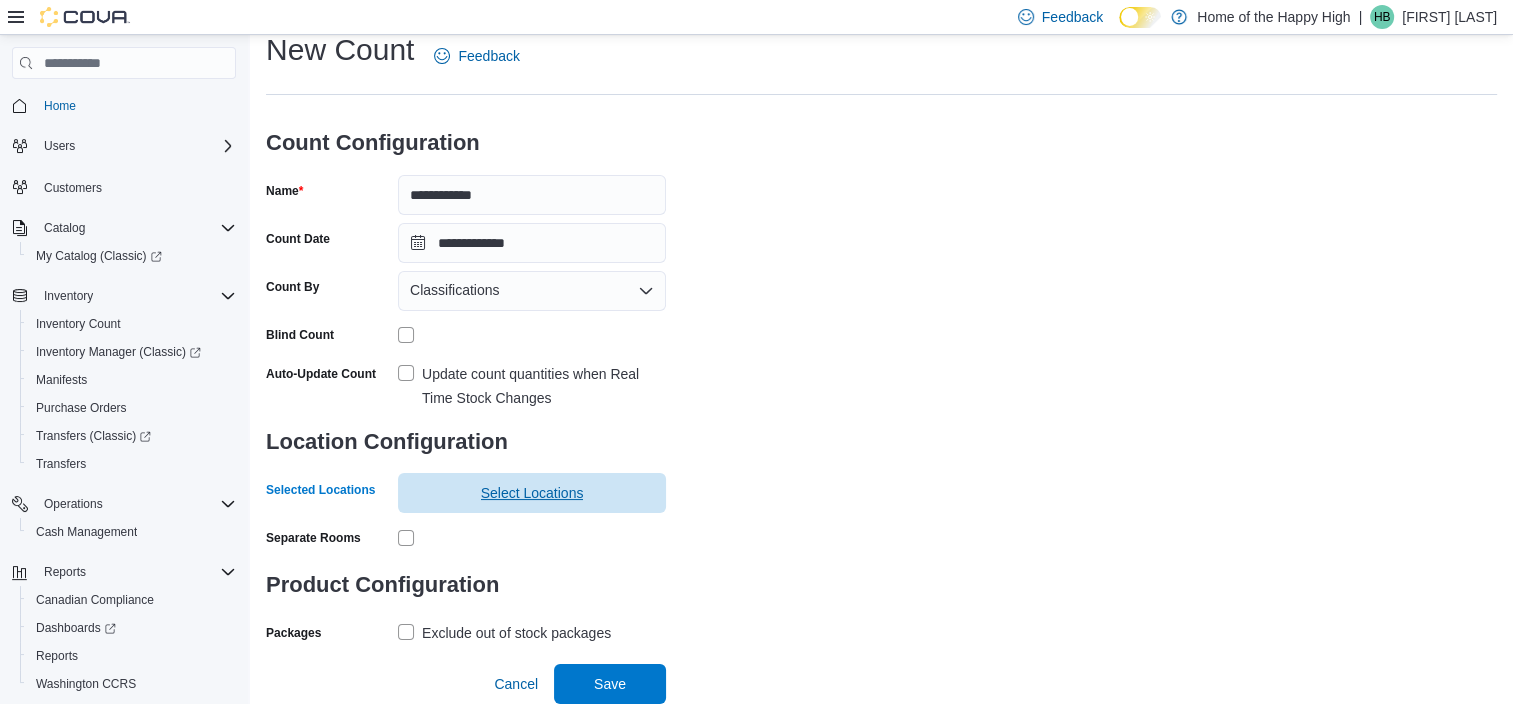 click on "Select Locations" at bounding box center (532, 493) 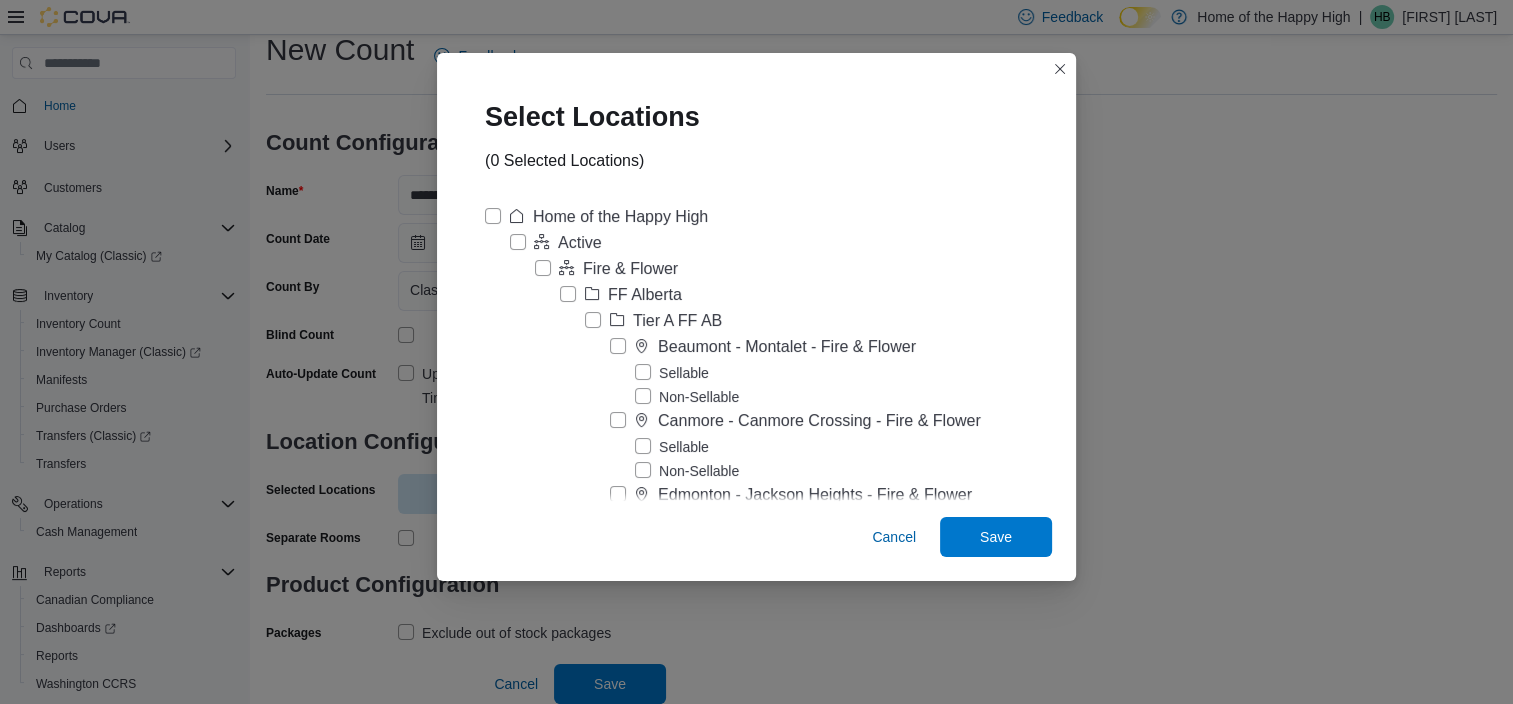 scroll, scrollTop: 7487, scrollLeft: 0, axis: vertical 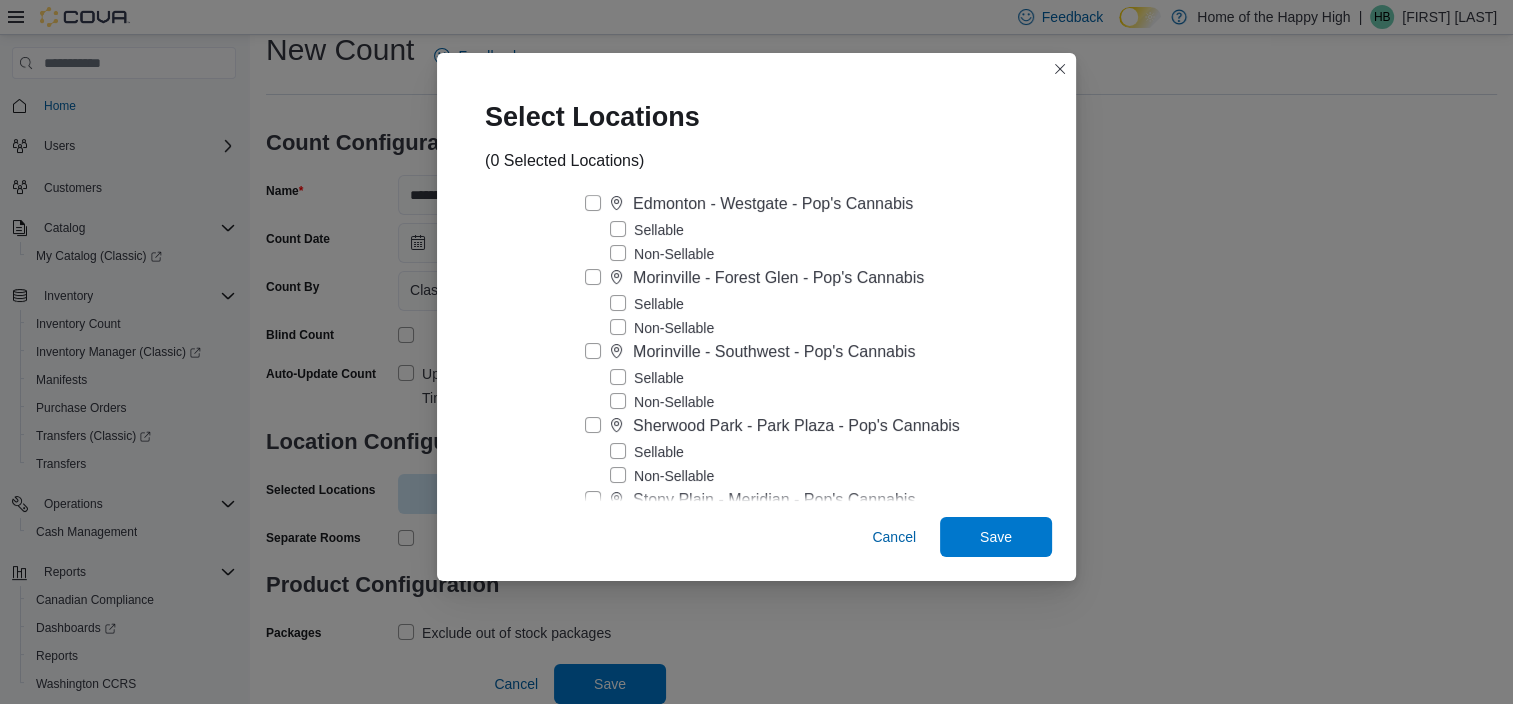 click on "Morinville - Southwest - Pop's Cannabis" at bounding box center [774, 352] 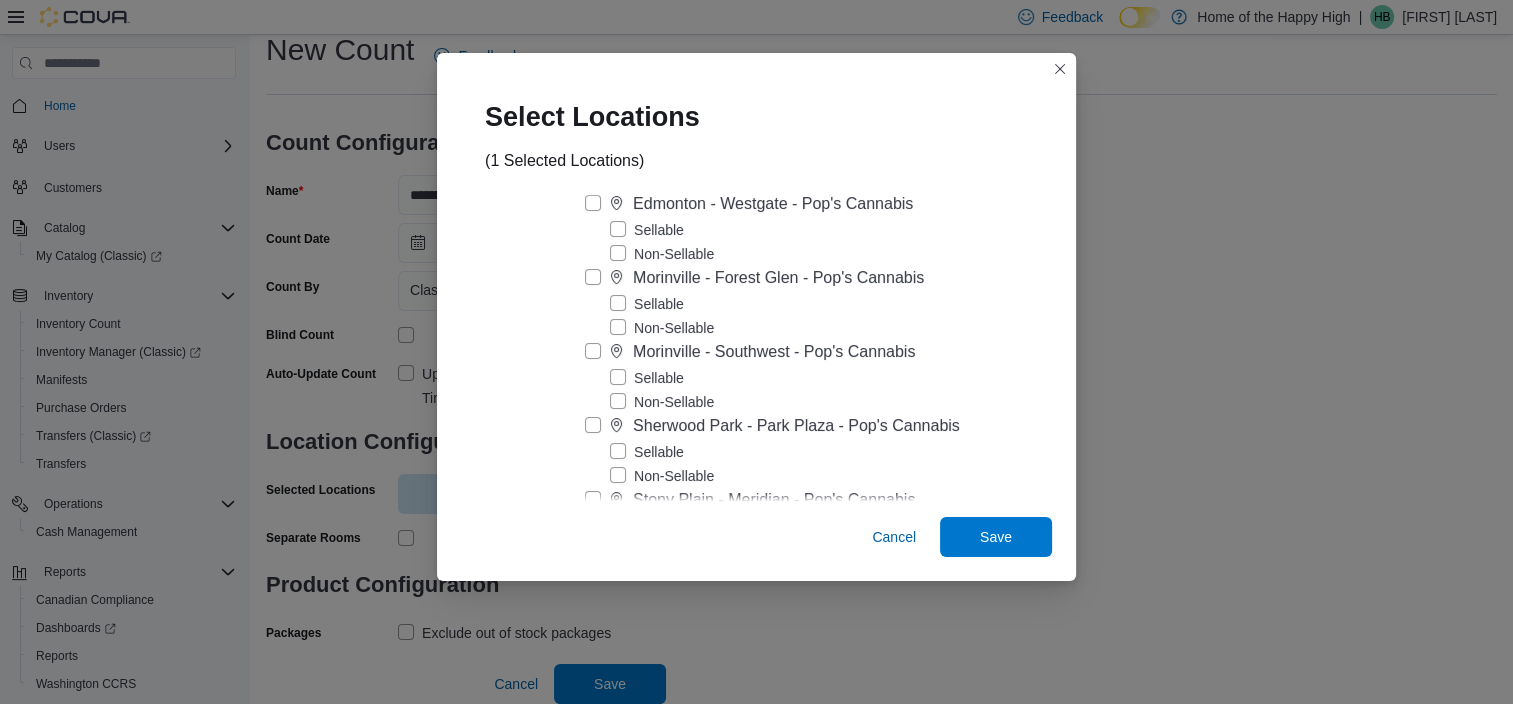 click on "Non-Sellable" at bounding box center (662, 402) 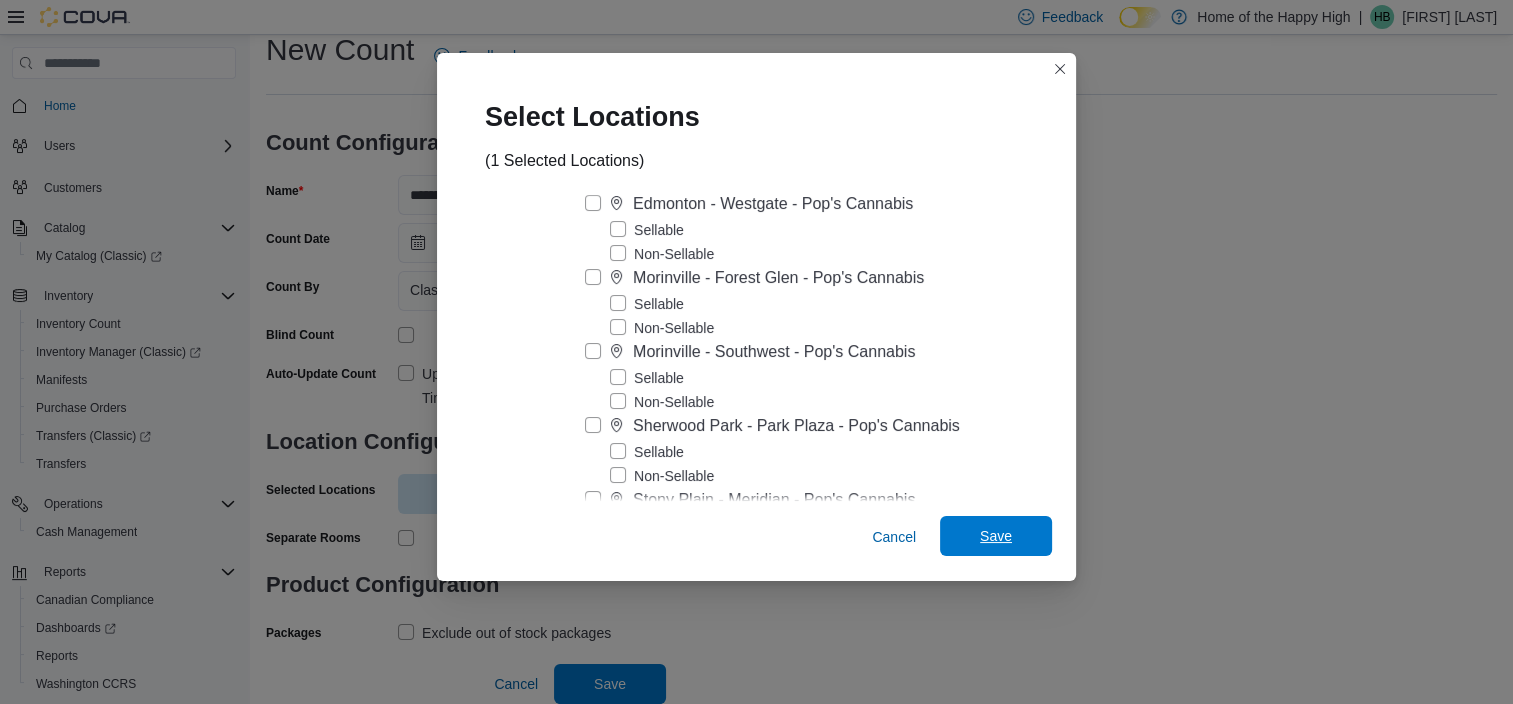 click on "Save" at bounding box center [996, 536] 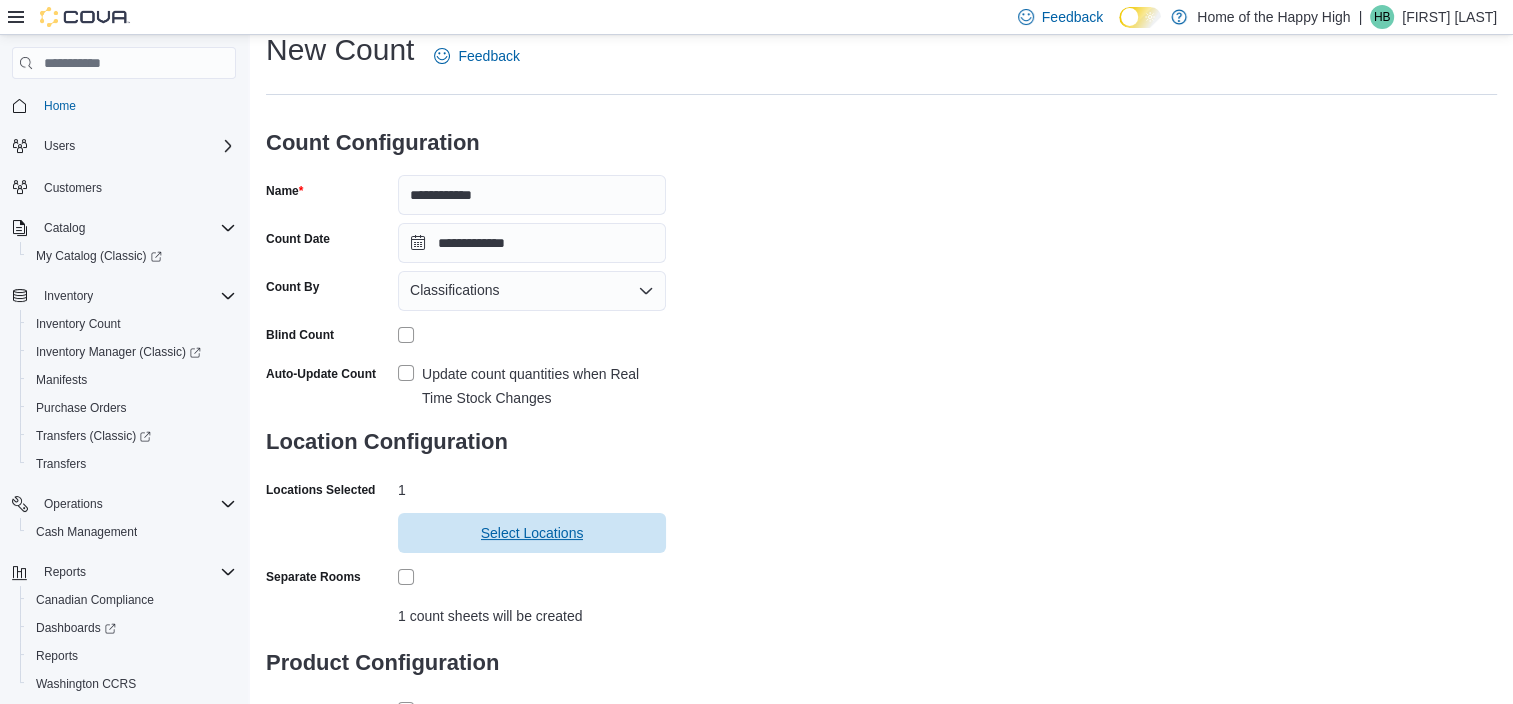 type 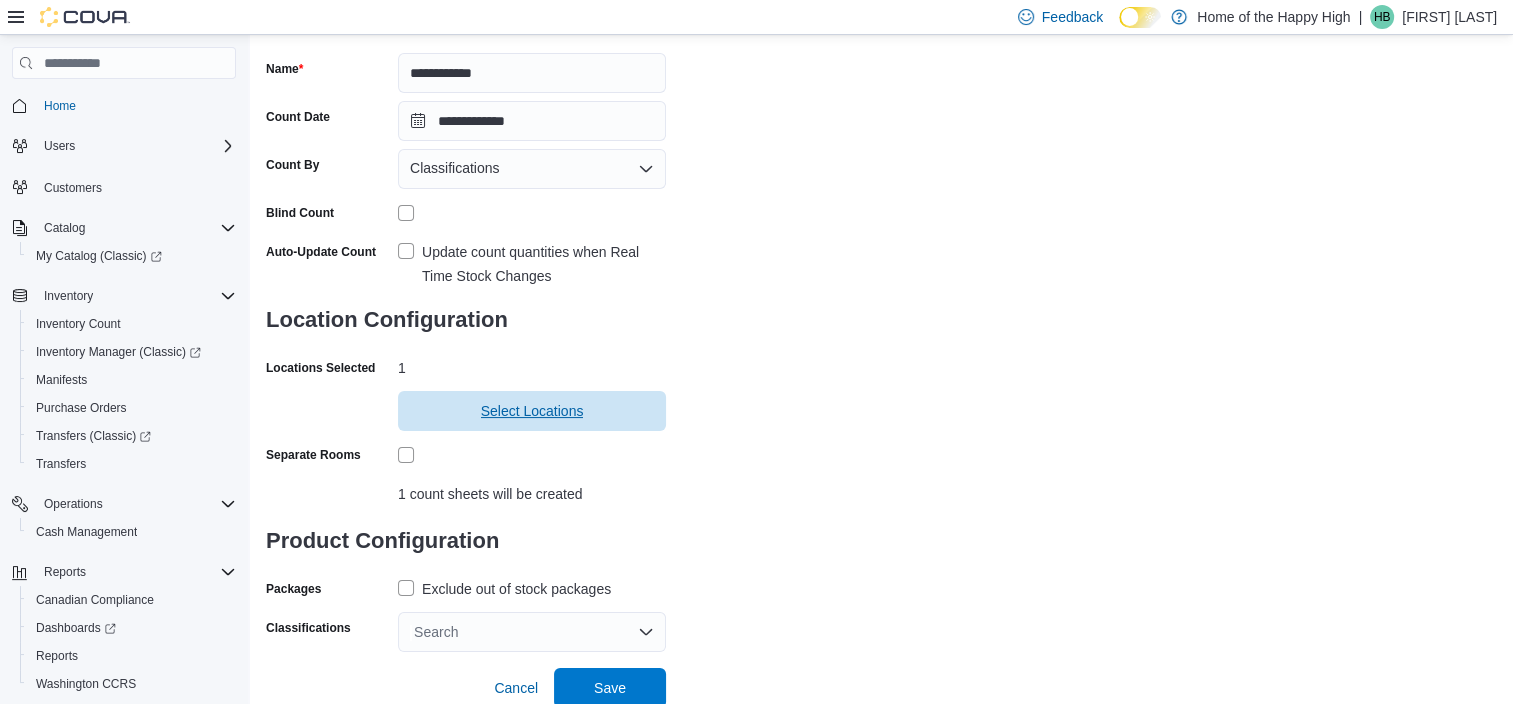 scroll, scrollTop: 183, scrollLeft: 0, axis: vertical 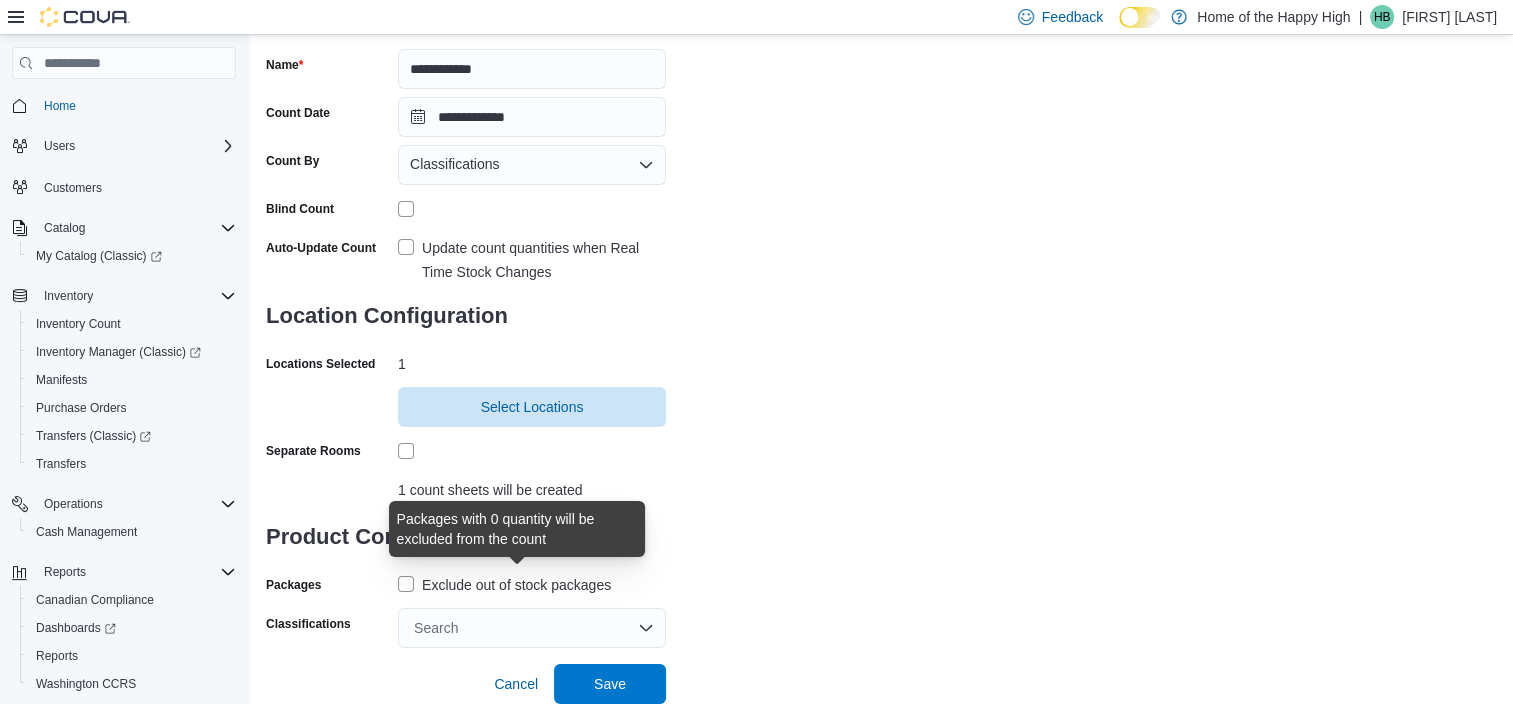click on "Exclude out of stock packages" at bounding box center (516, 585) 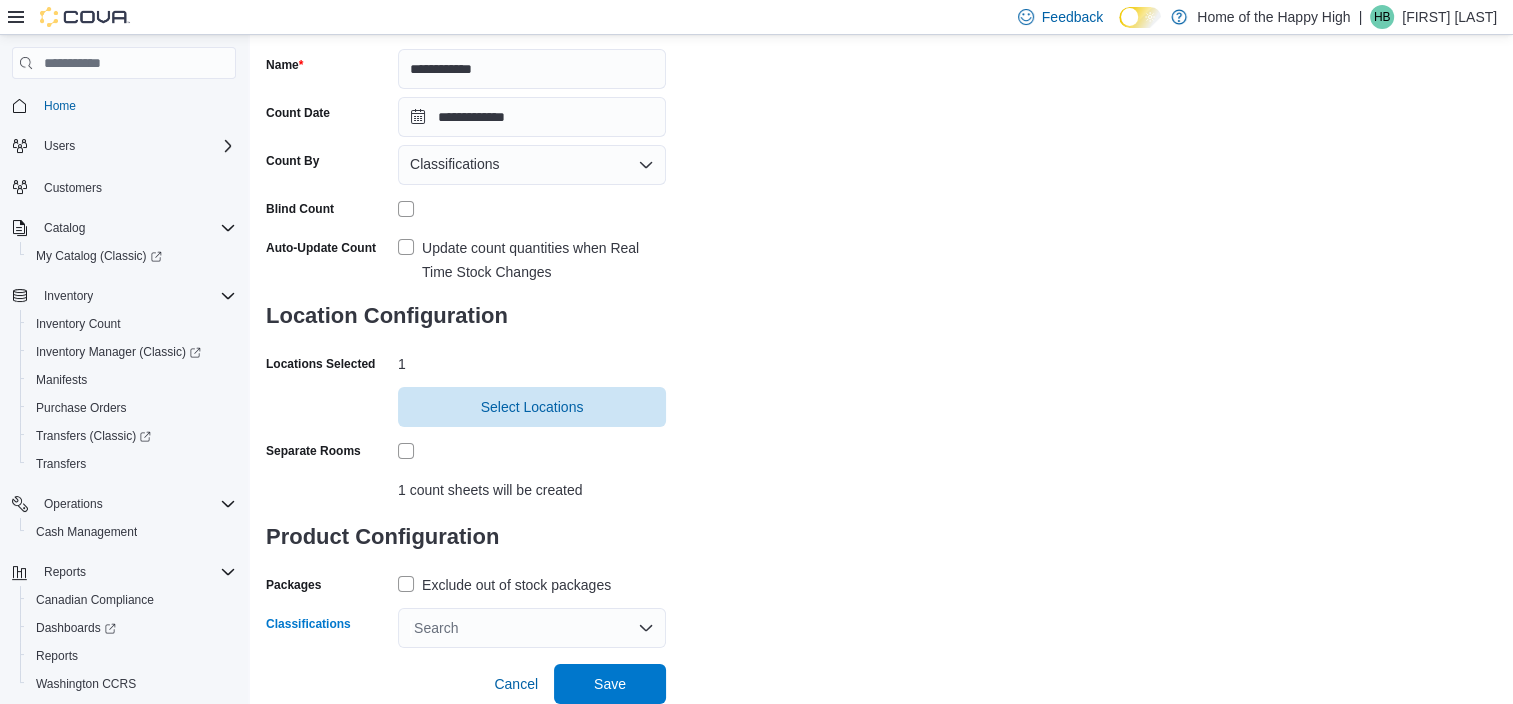 click on "Search" at bounding box center [532, 628] 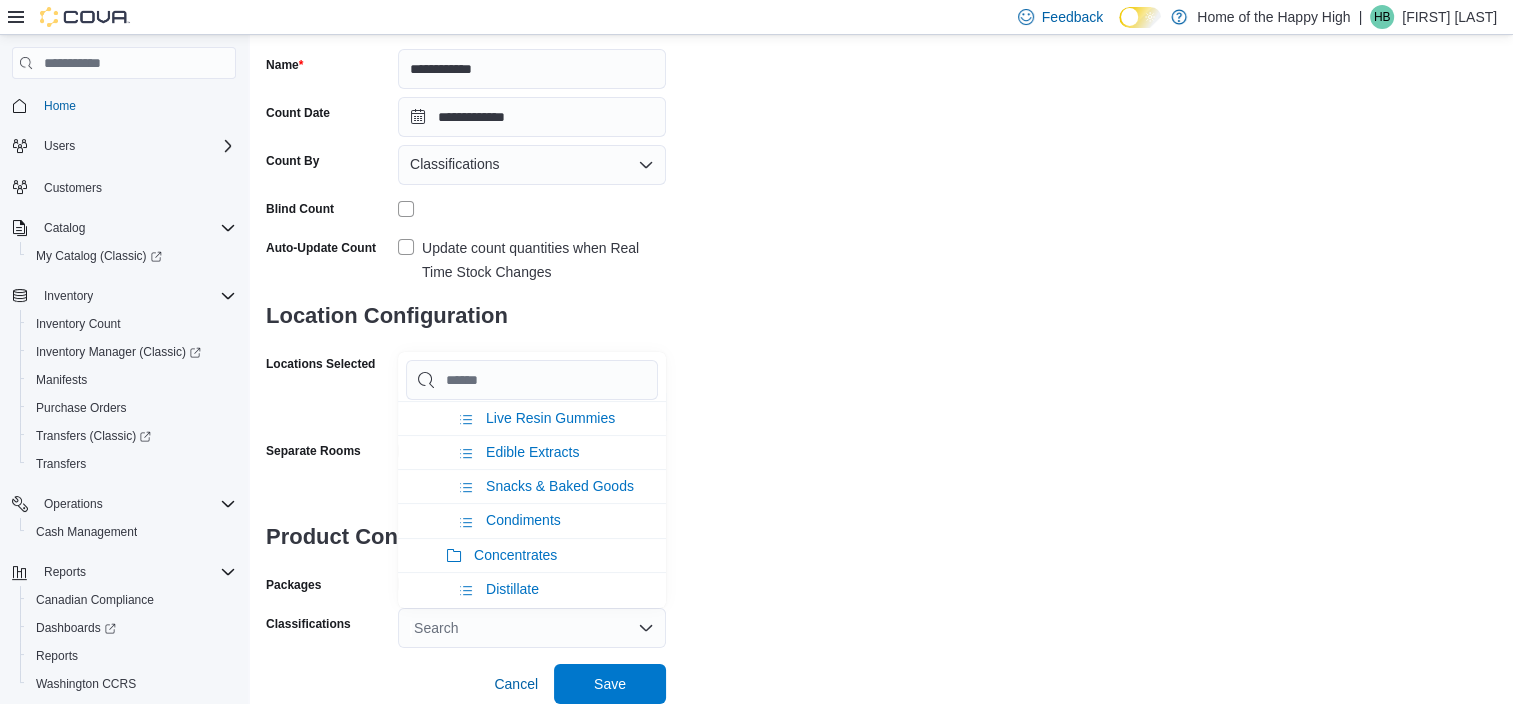 scroll, scrollTop: 973, scrollLeft: 0, axis: vertical 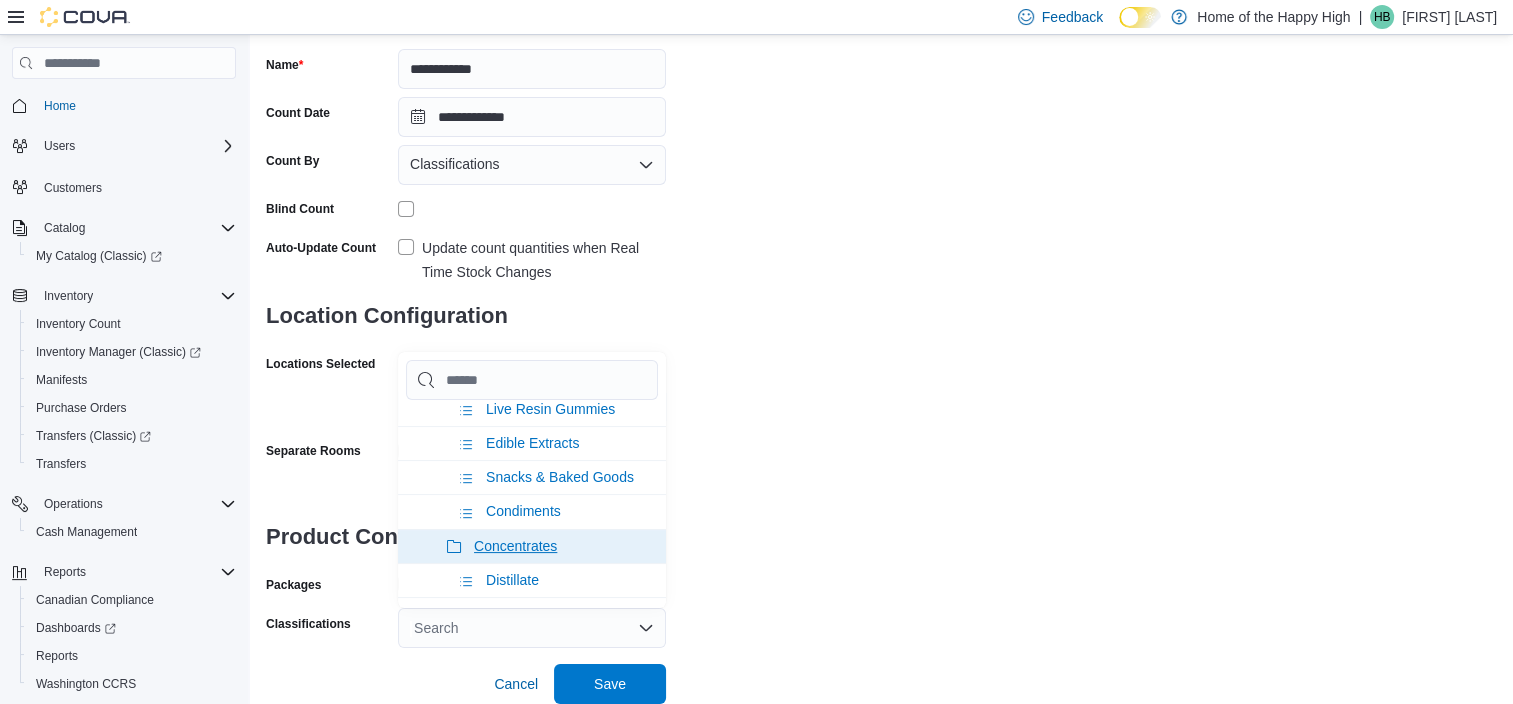 click on "Concentrates" at bounding box center [515, 546] 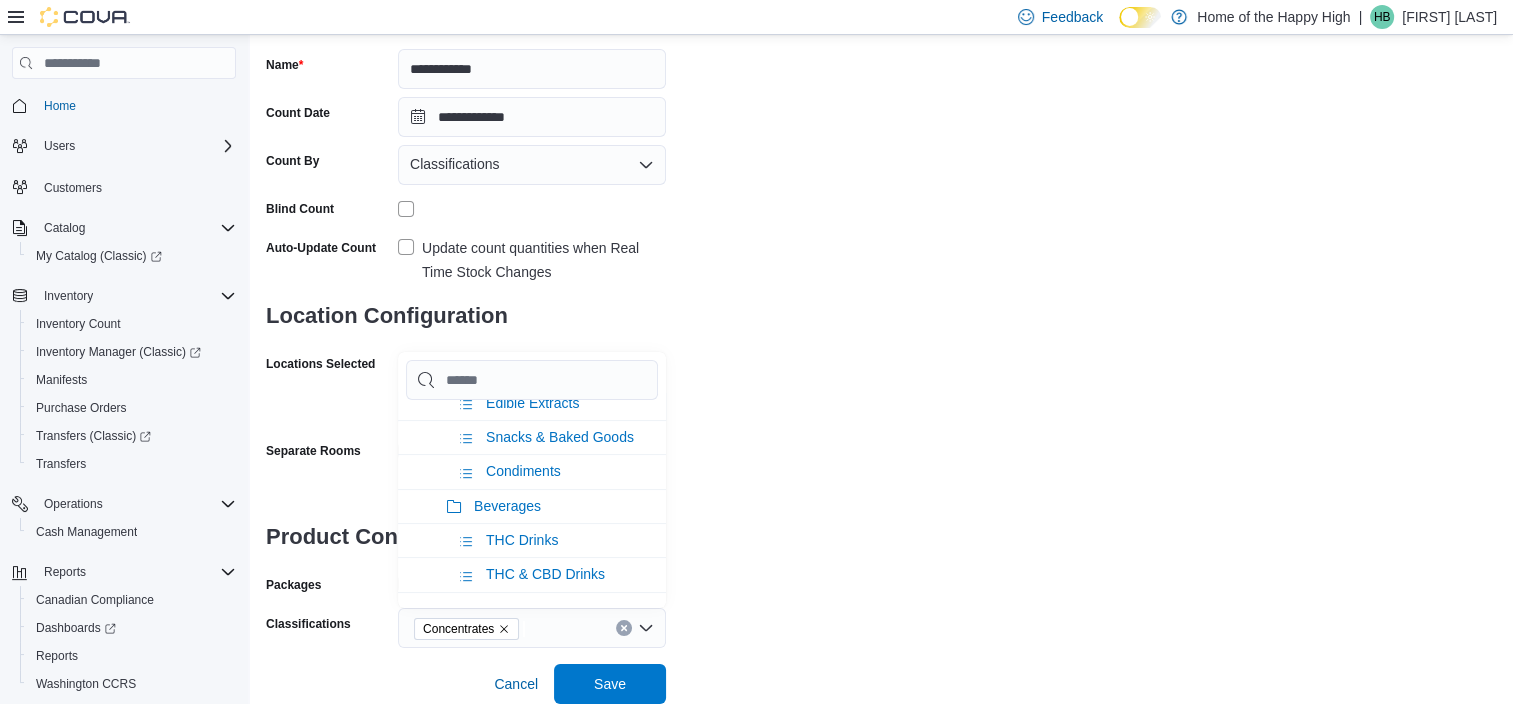 scroll, scrollTop: 1053, scrollLeft: 0, axis: vertical 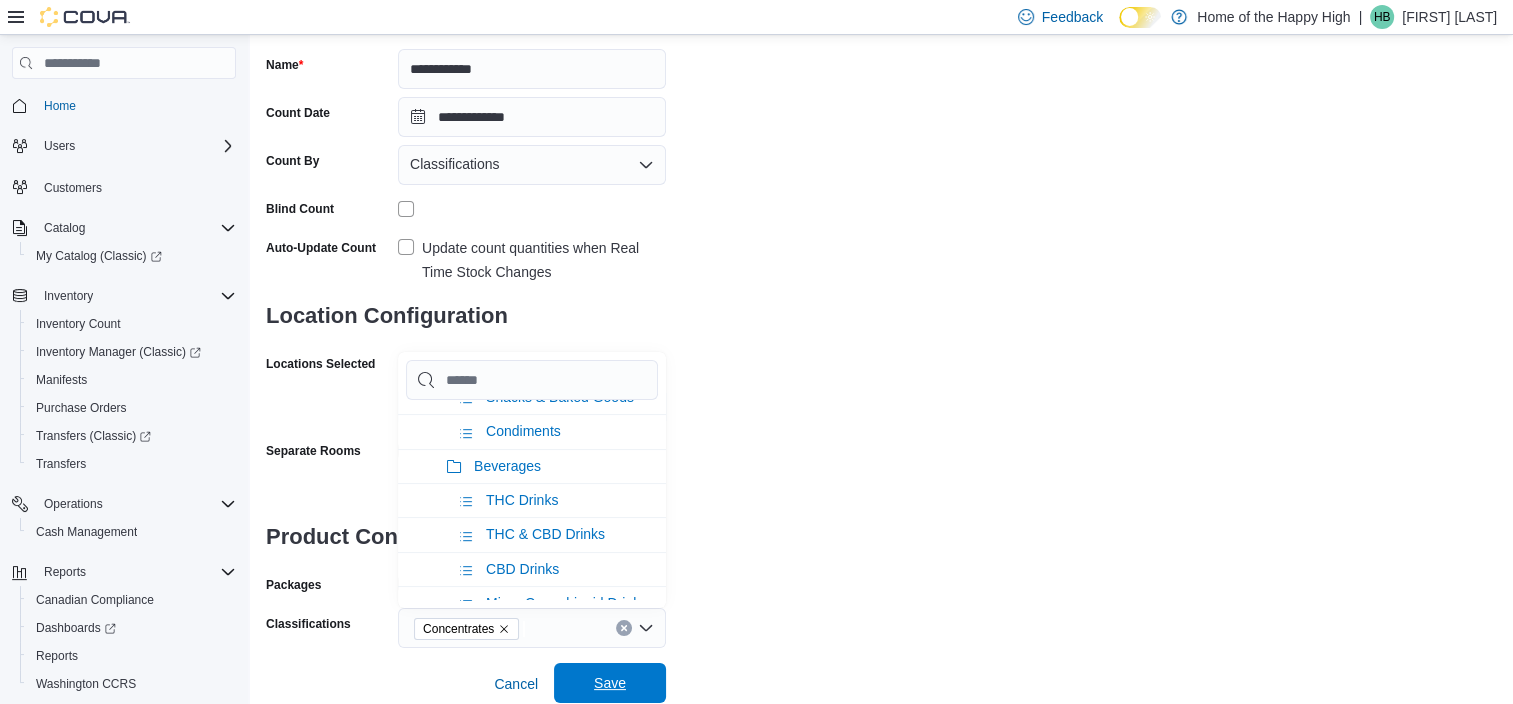 click on "Save" at bounding box center (610, 683) 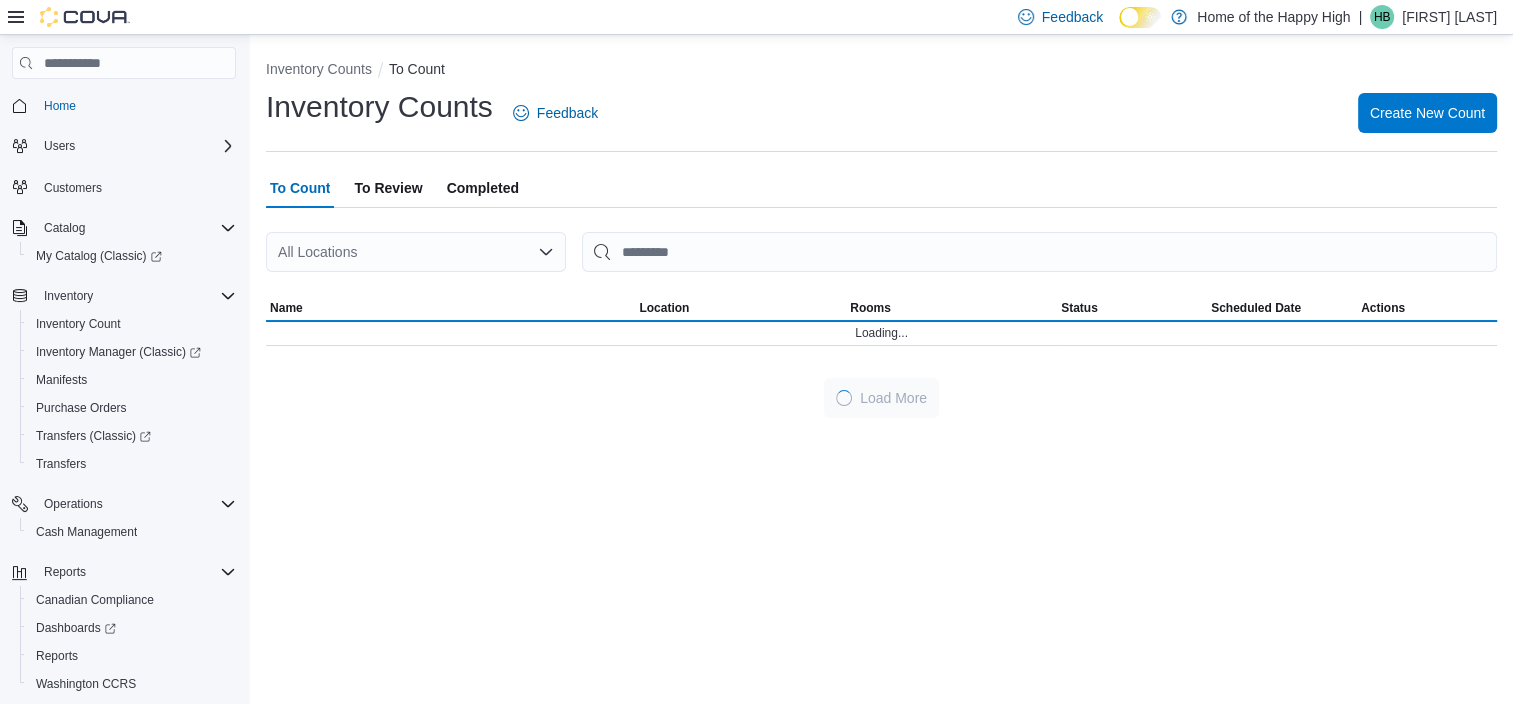 scroll, scrollTop: 0, scrollLeft: 0, axis: both 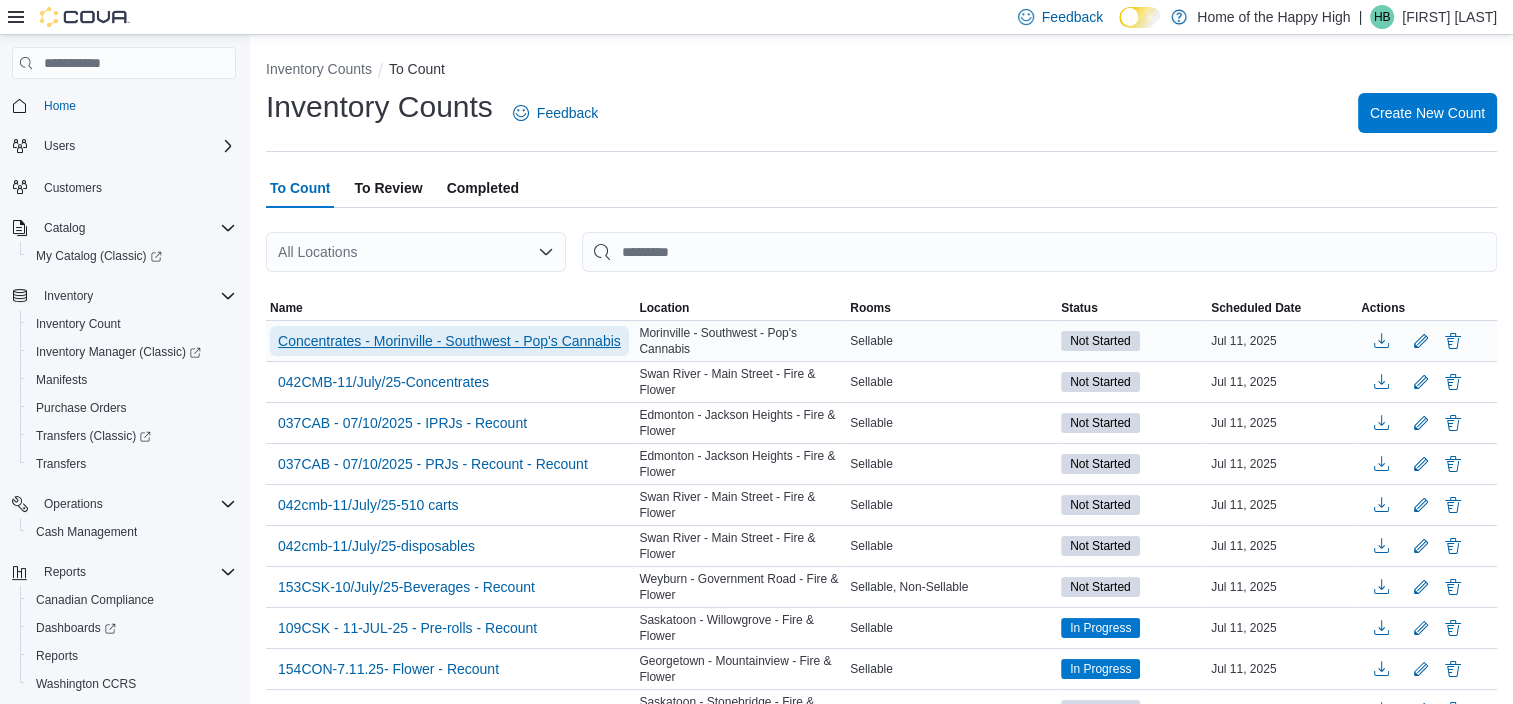 click on "Concentrates - Morinville - Southwest - Pop's Cannabis" at bounding box center (449, 341) 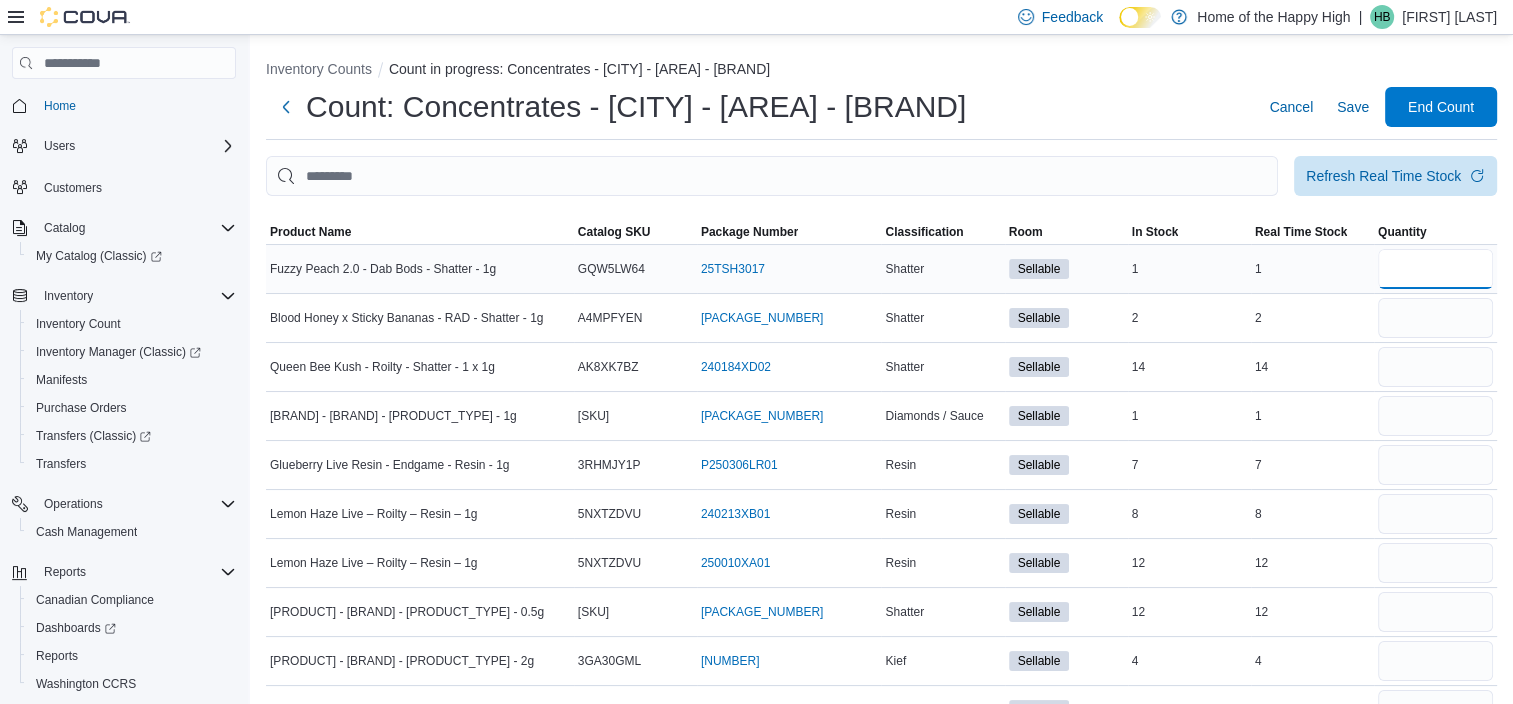 click at bounding box center [1435, 269] 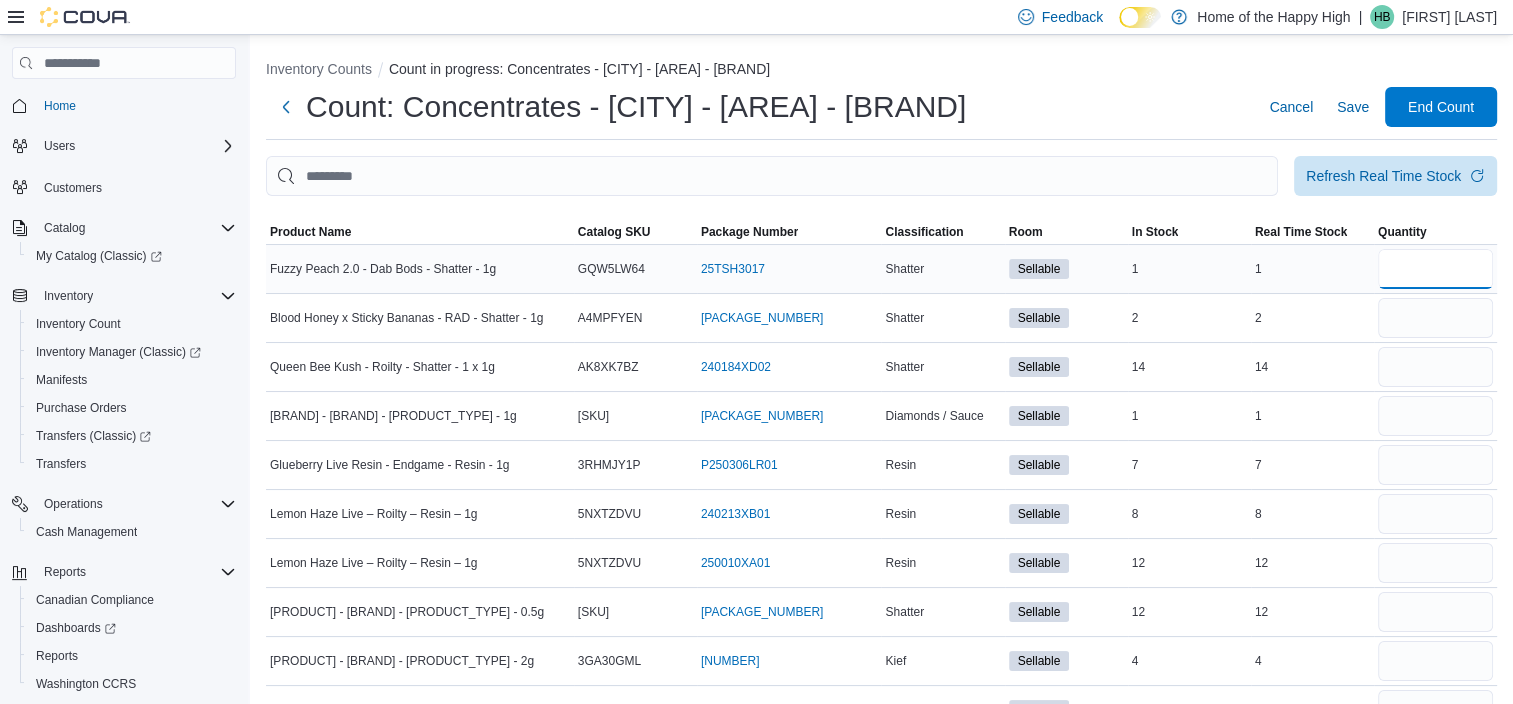 type on "*" 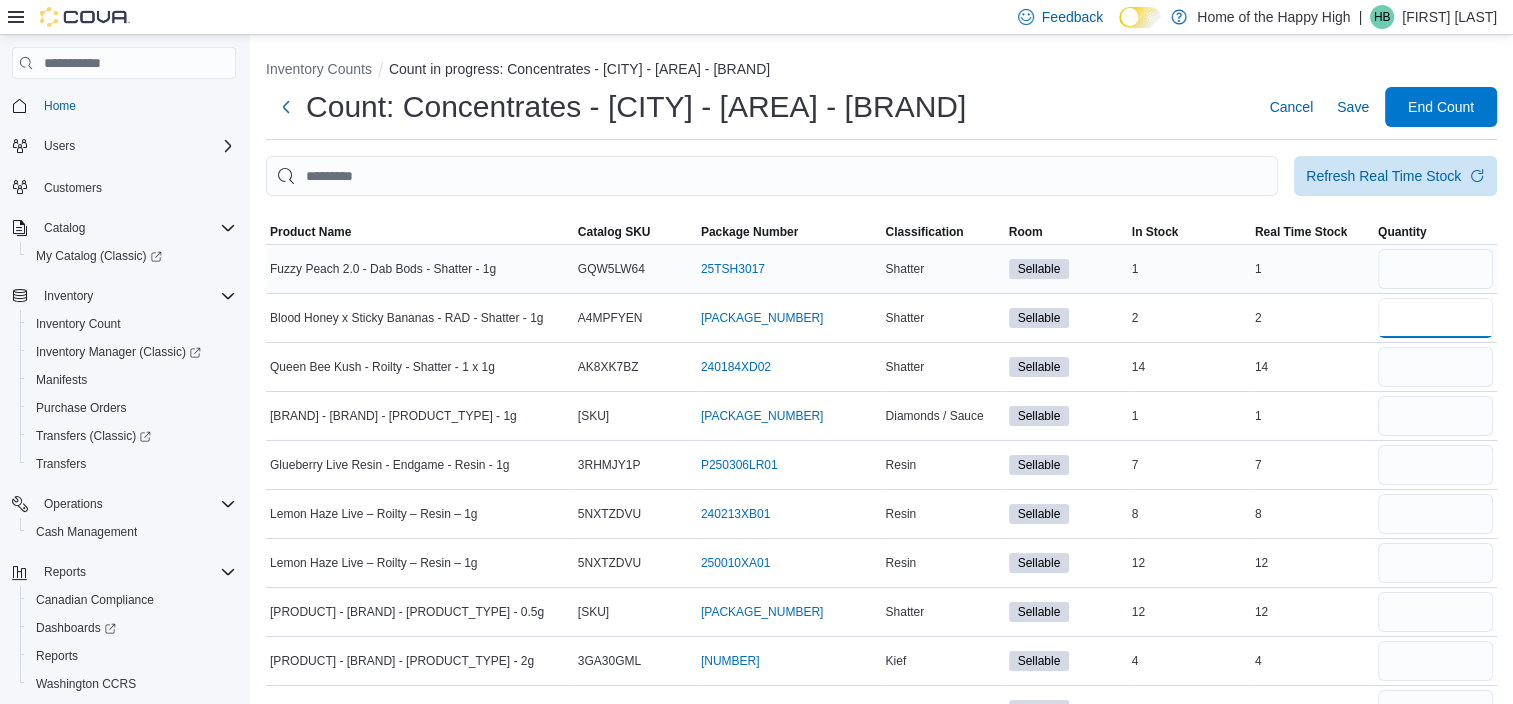 type 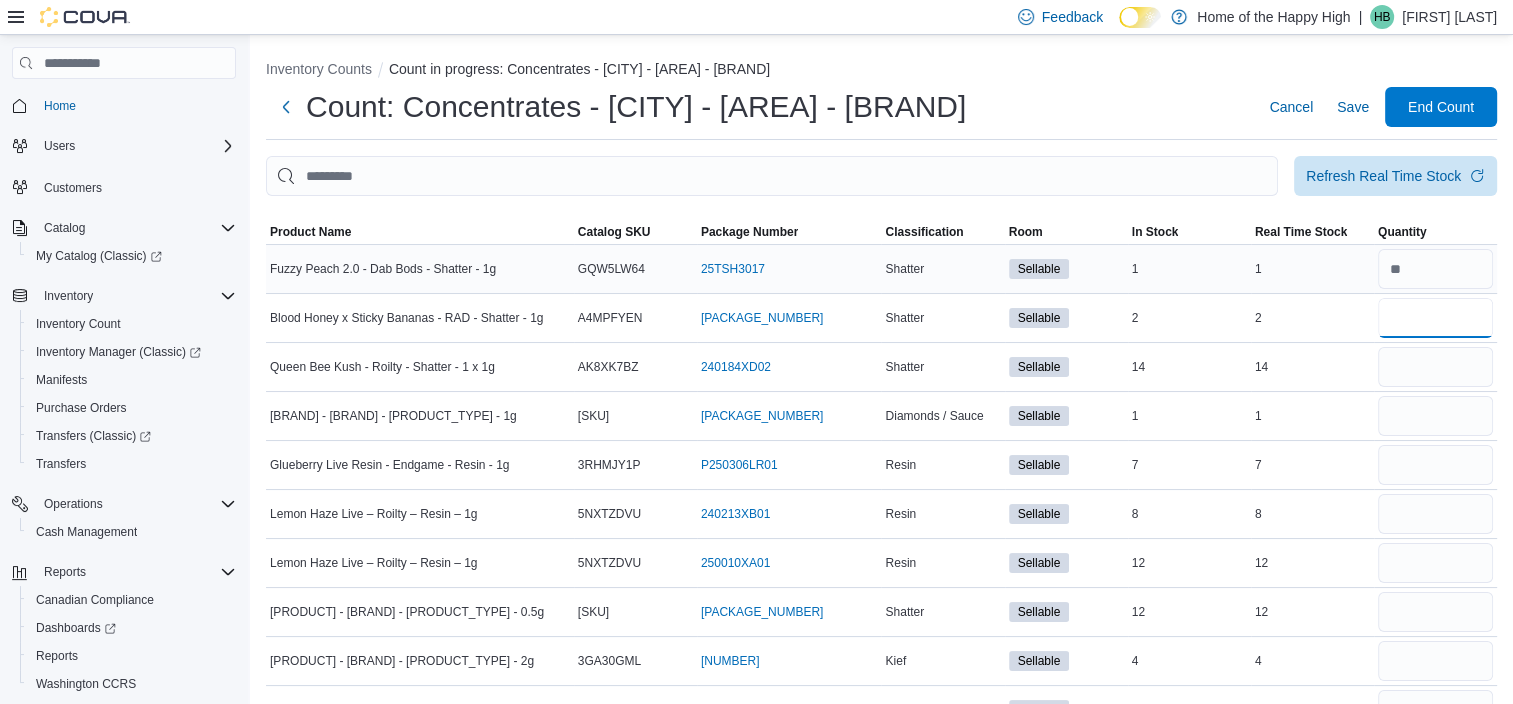 type on "*" 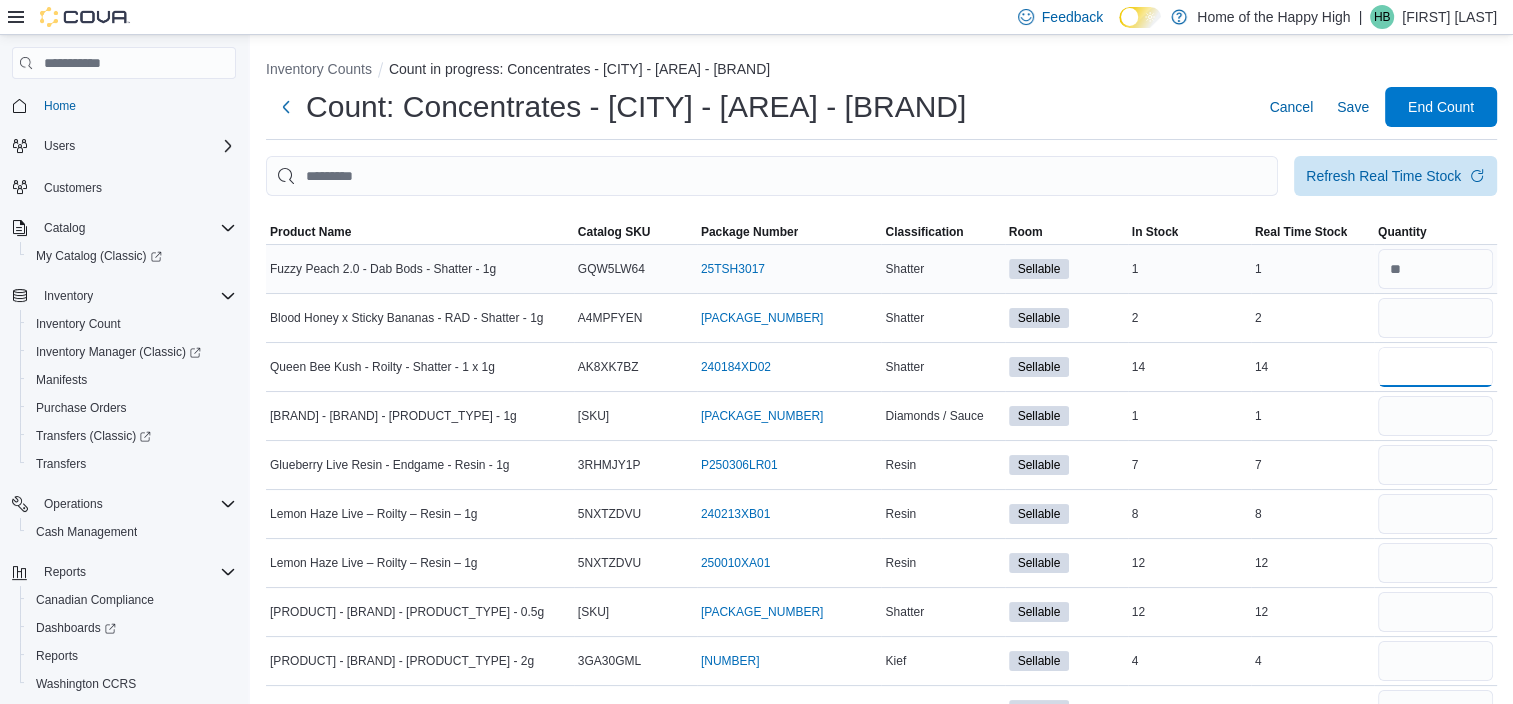 type 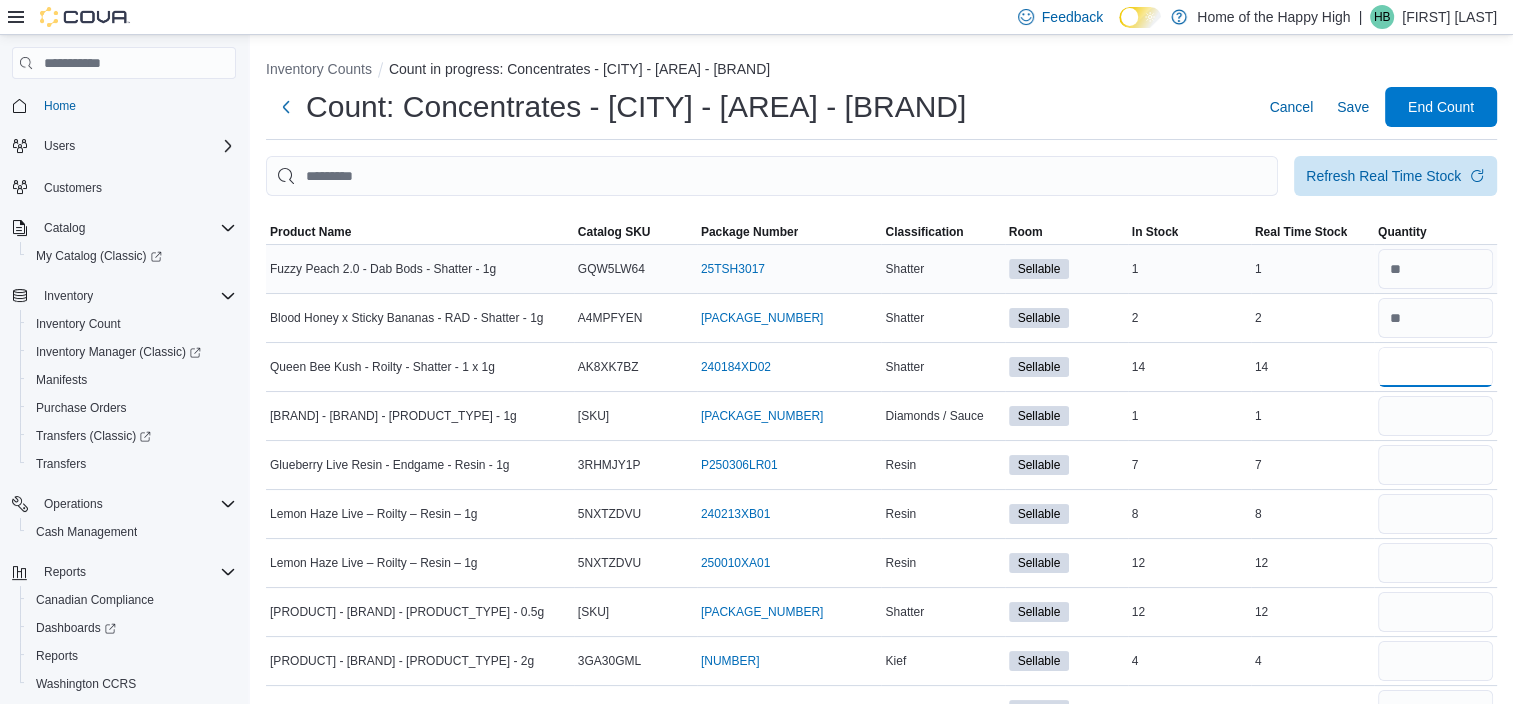 type on "**" 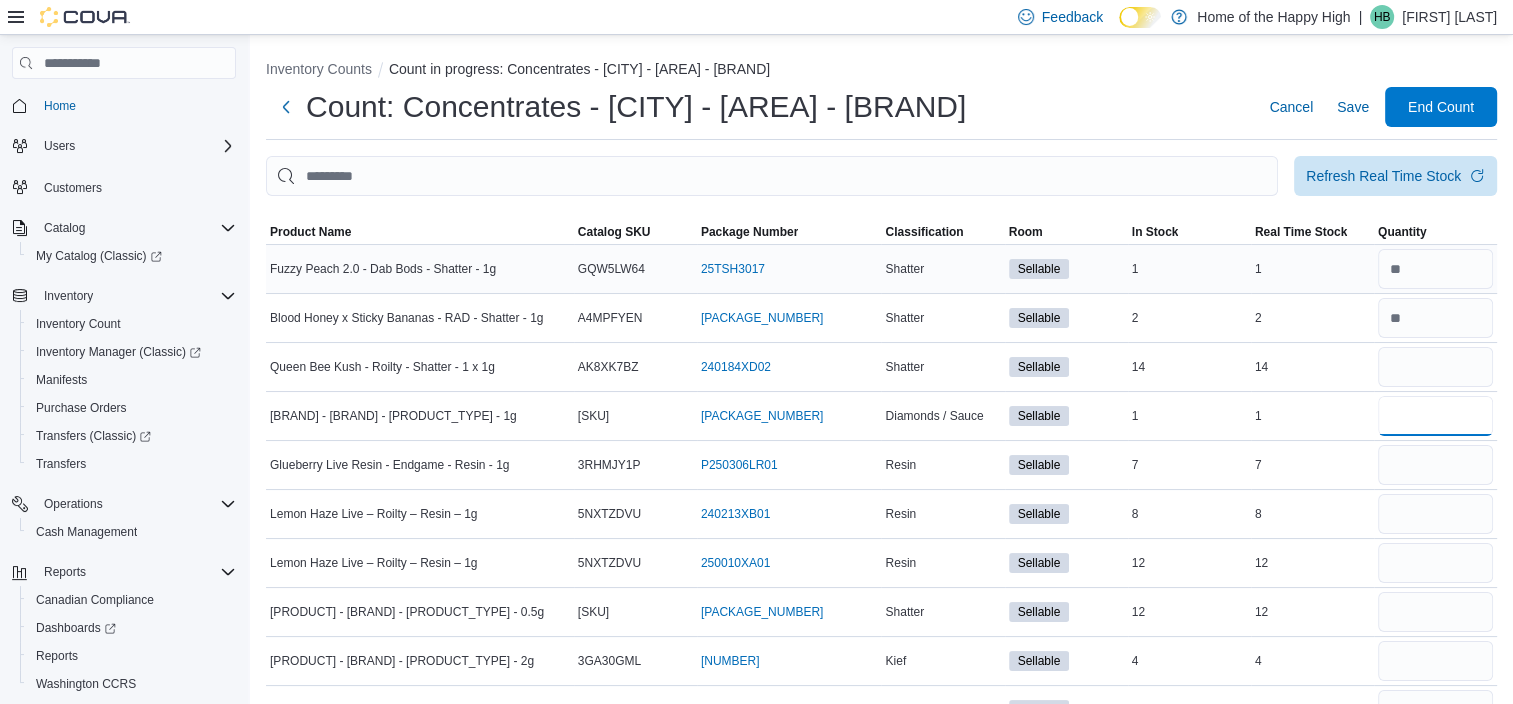 type 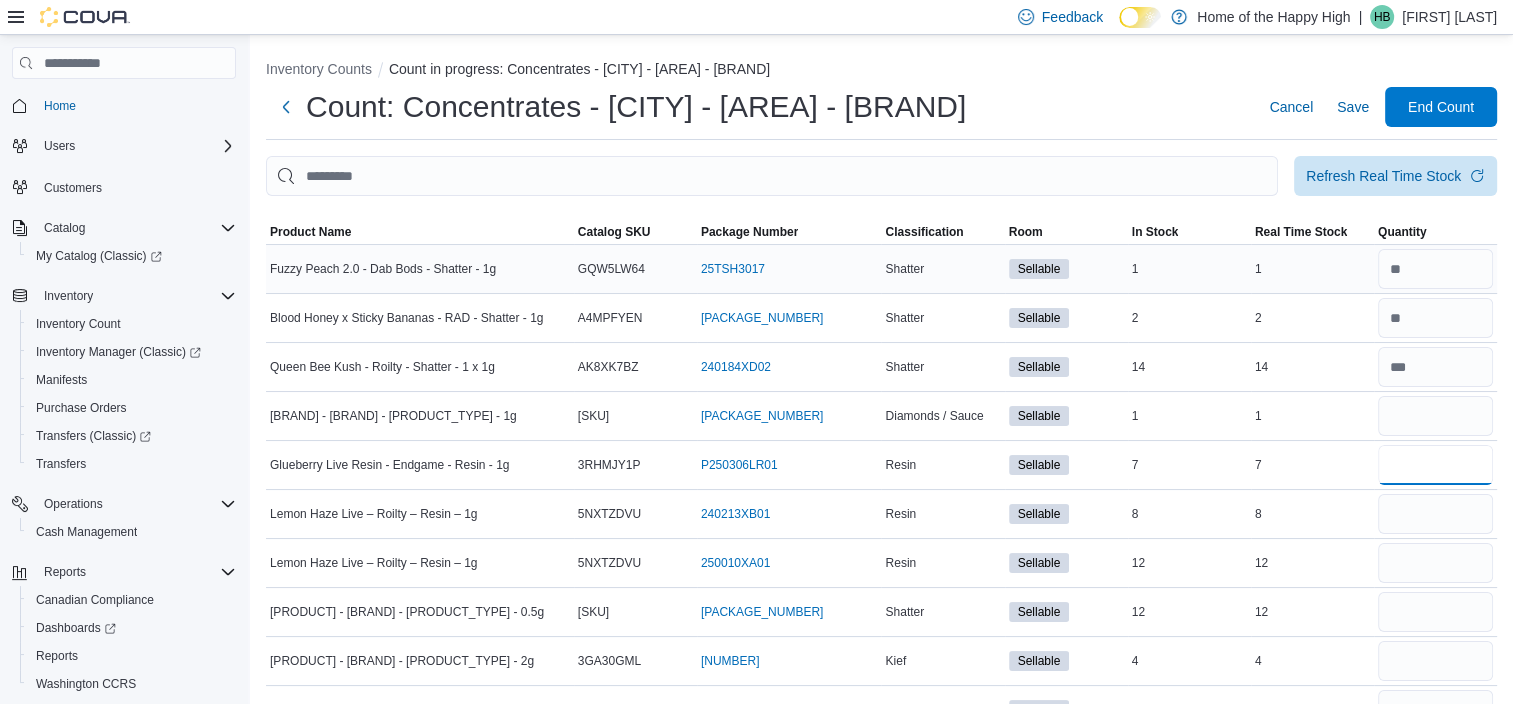 type on "*" 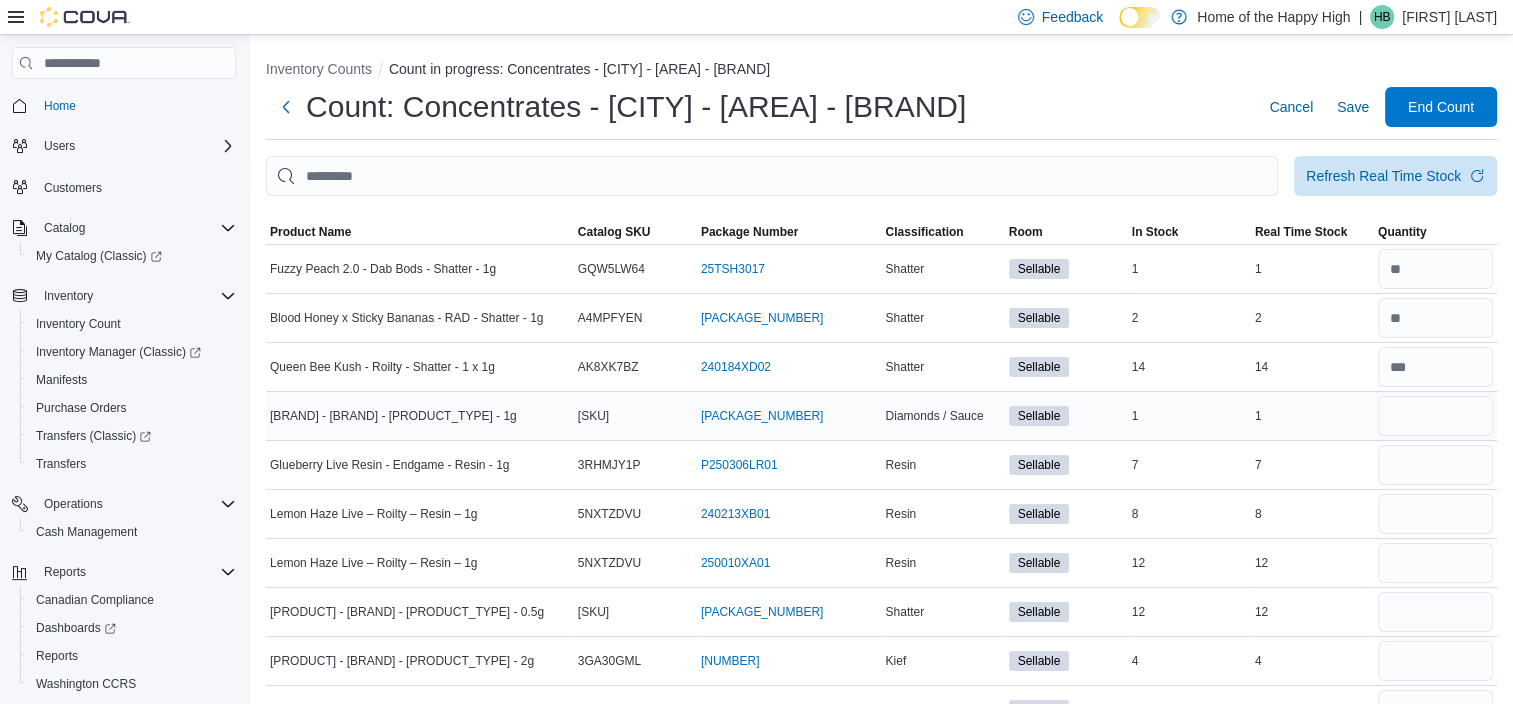 drag, startPoint x: 1457, startPoint y: 435, endPoint x: 1448, endPoint y: 416, distance: 21.023796 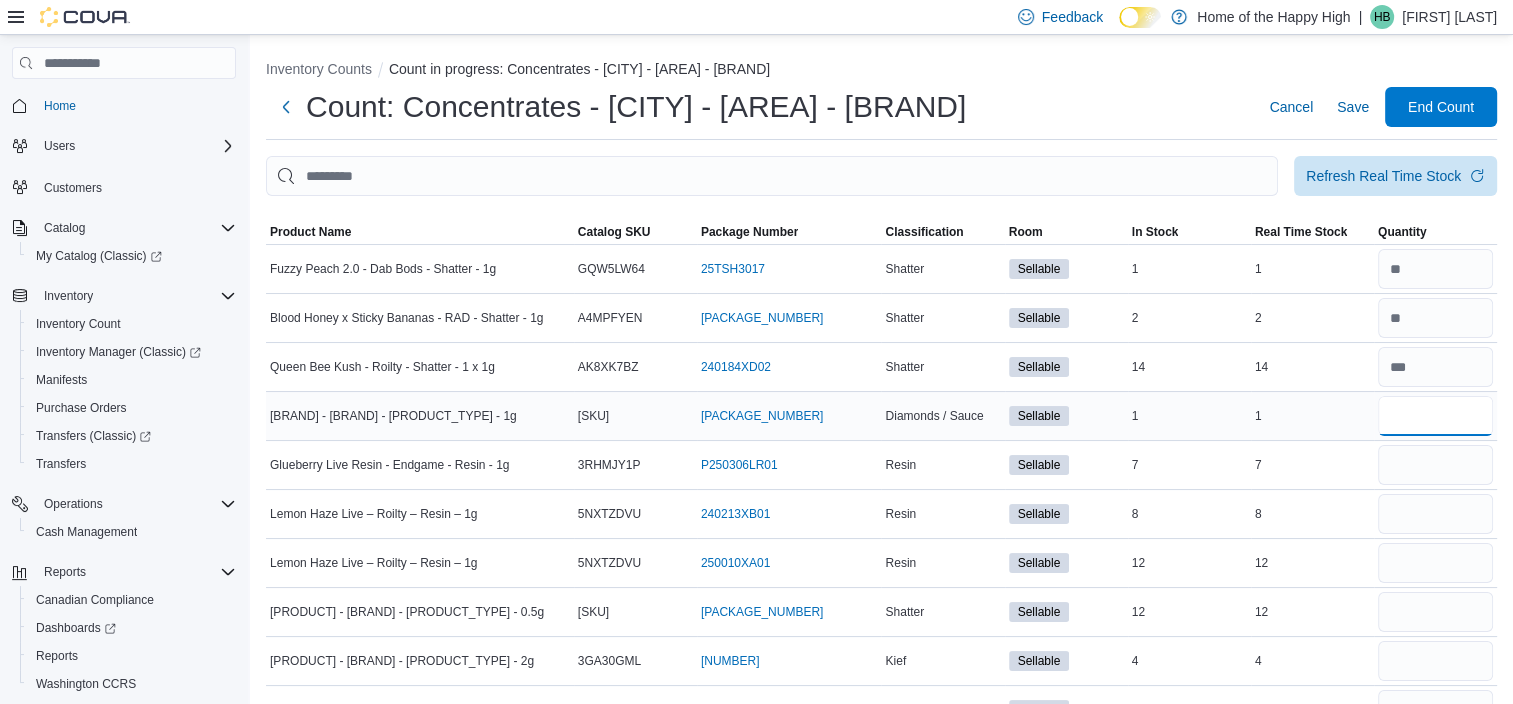 type on "*" 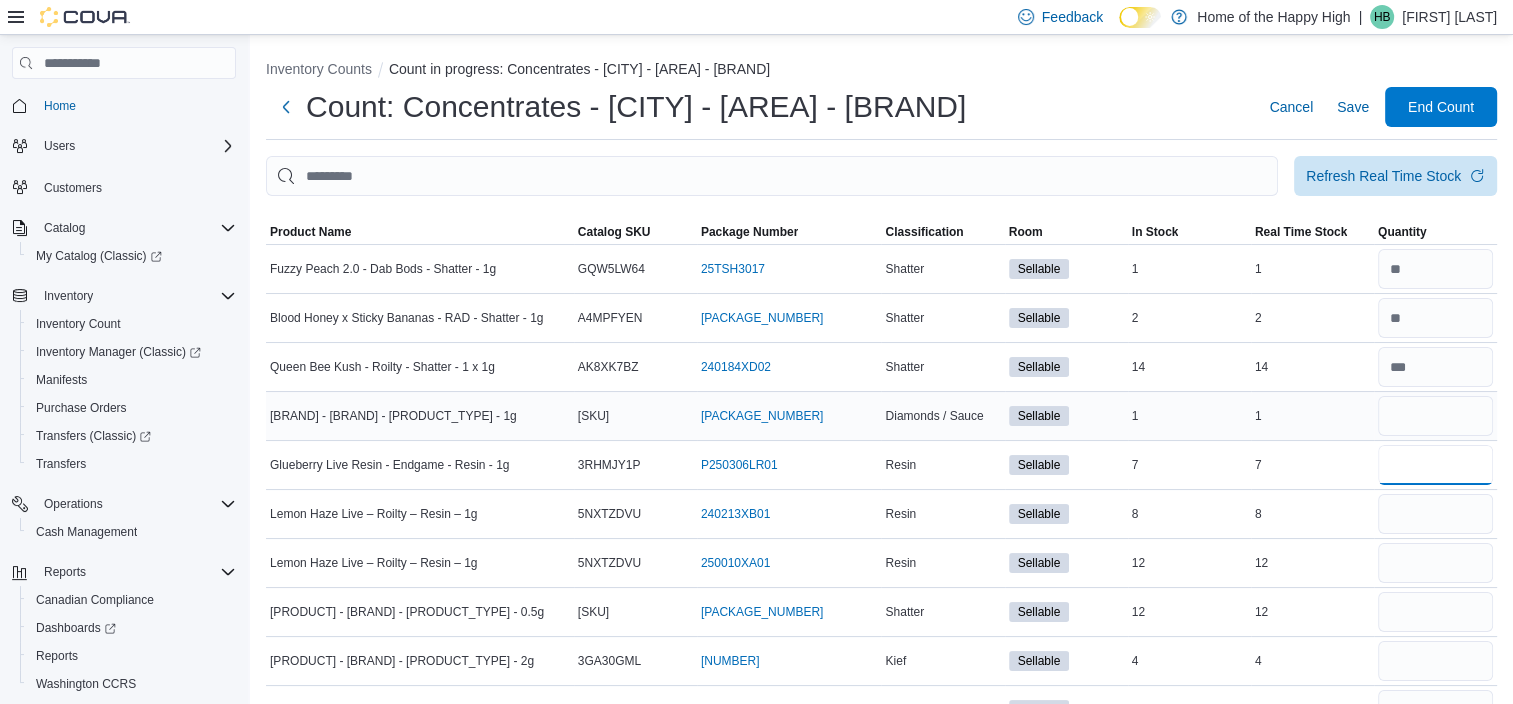 type 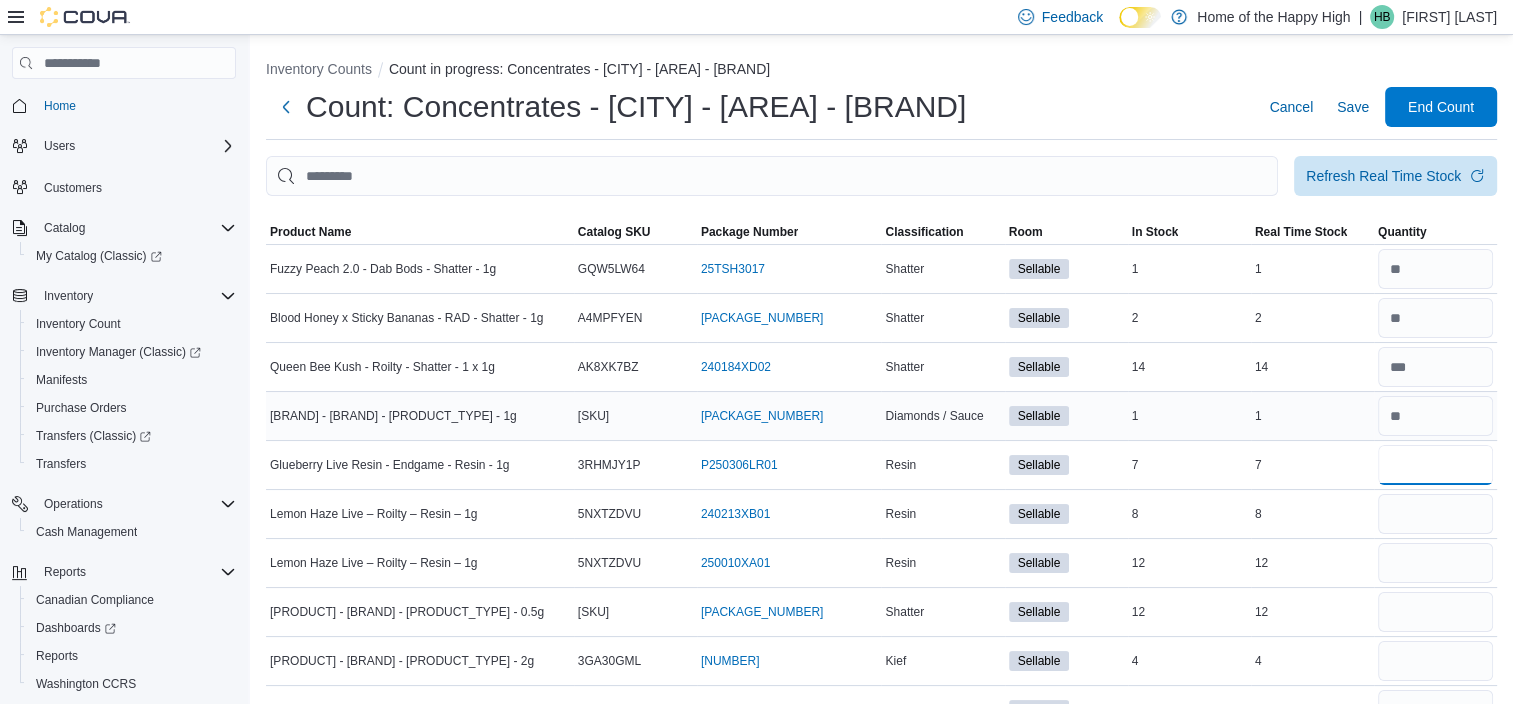 type on "*" 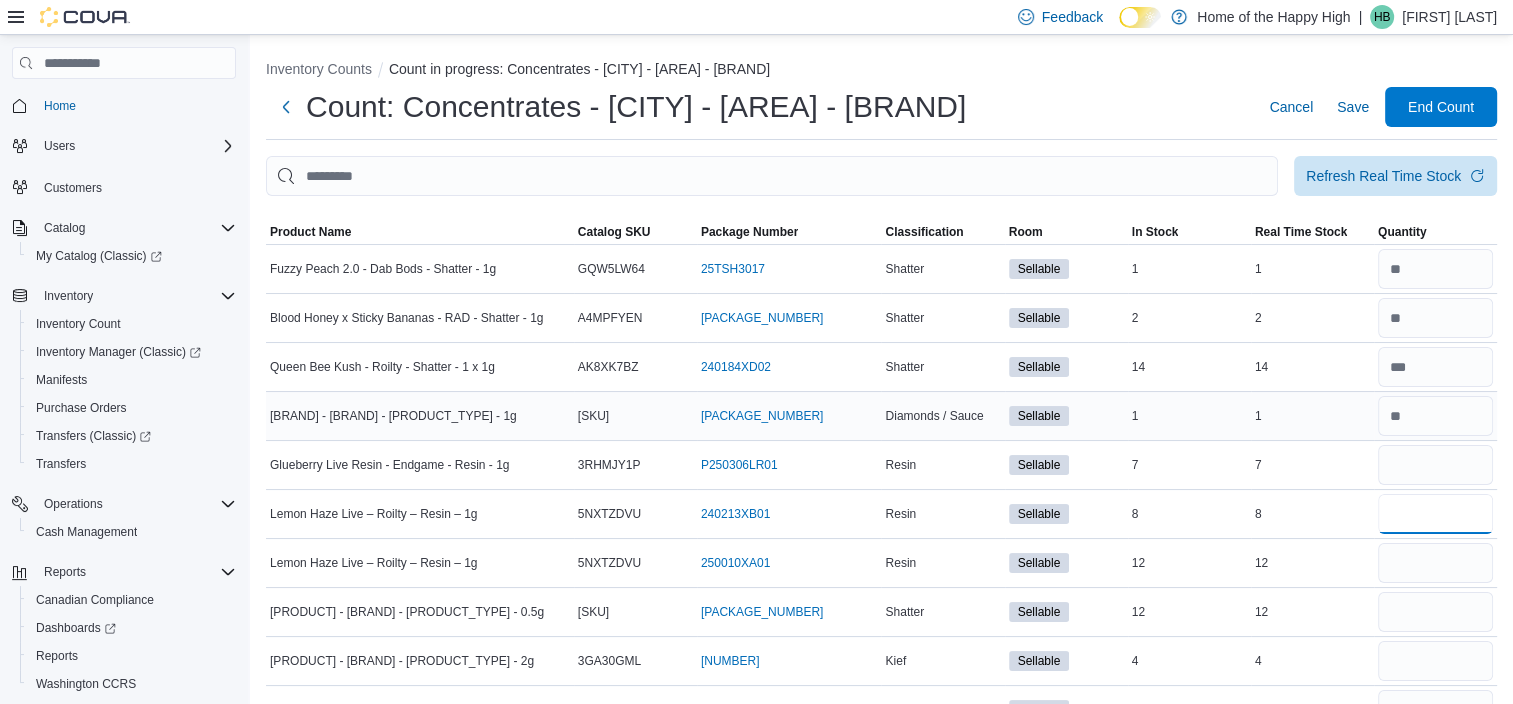 type 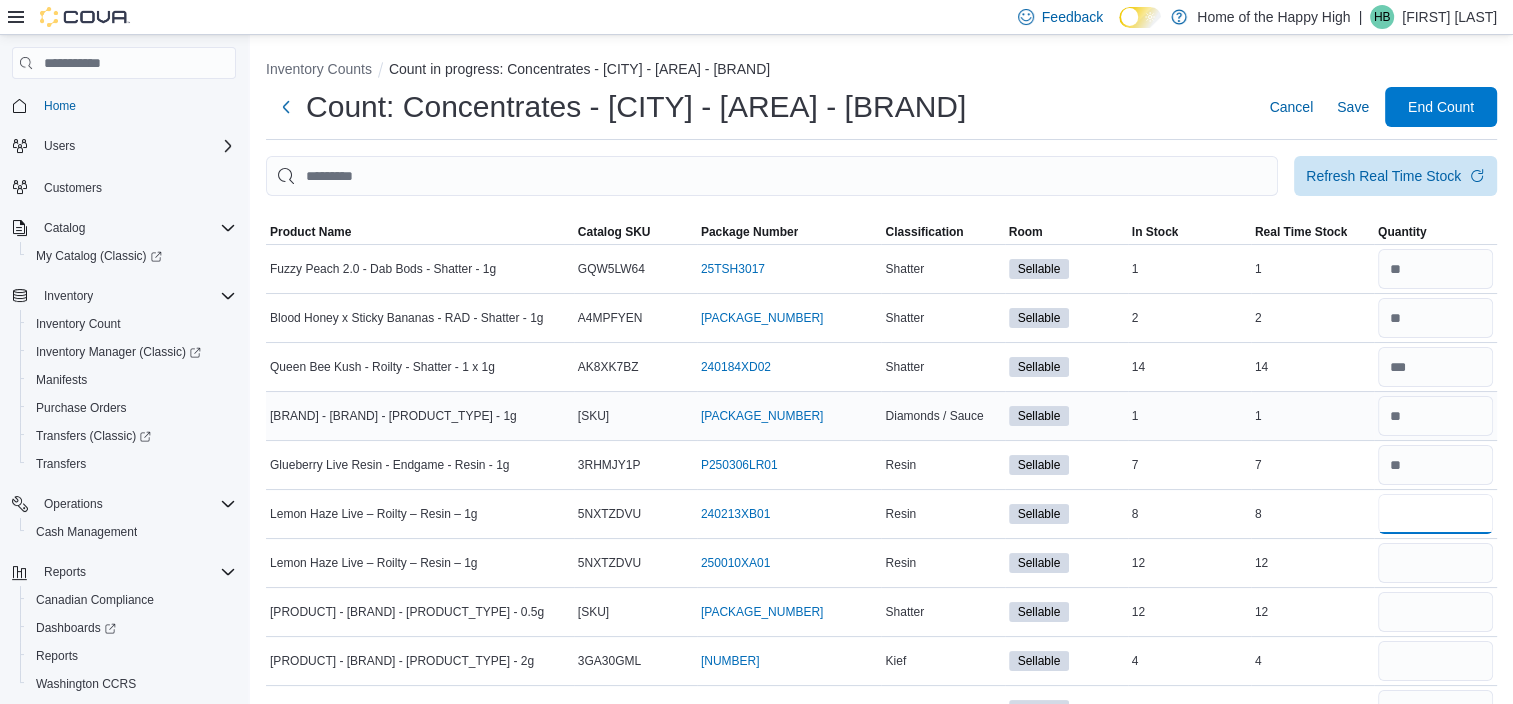 type on "***" 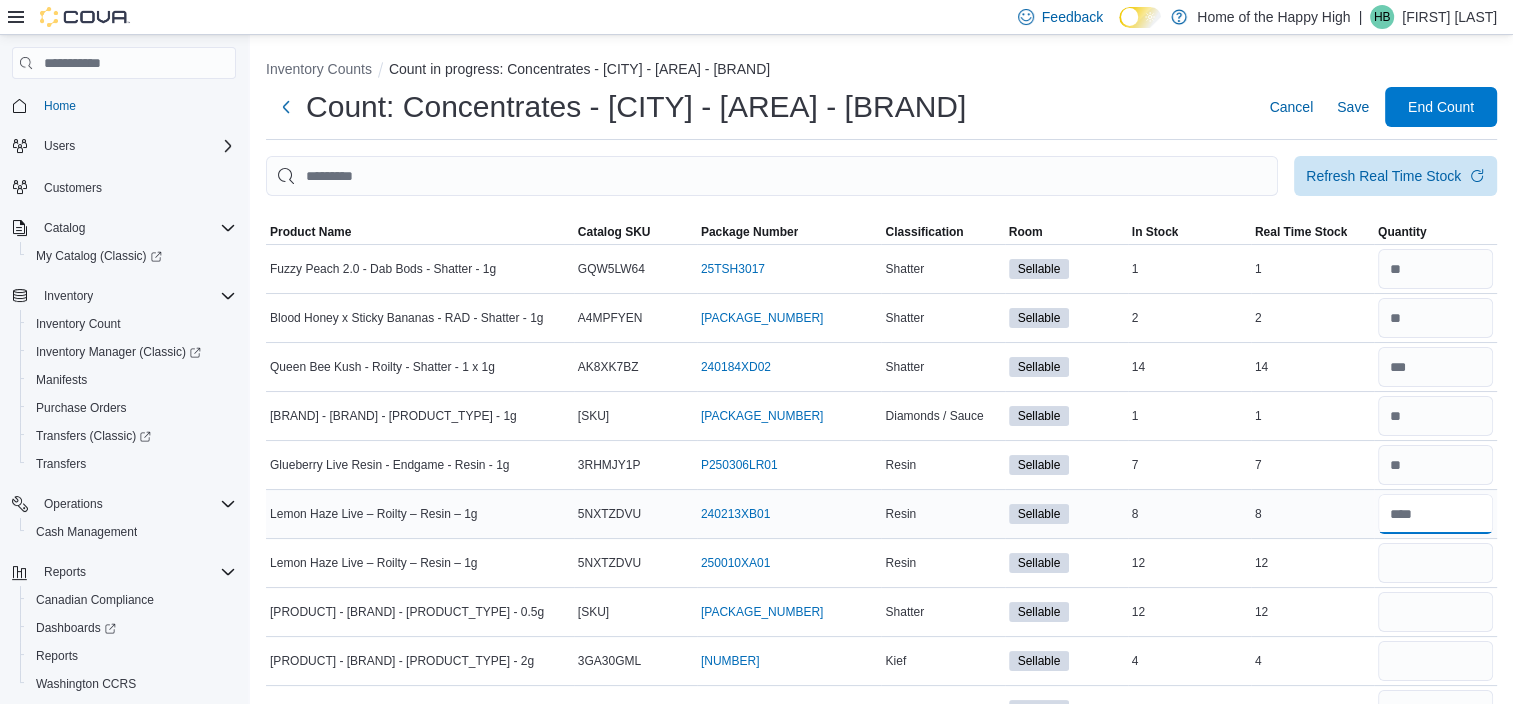 click at bounding box center (1435, 514) 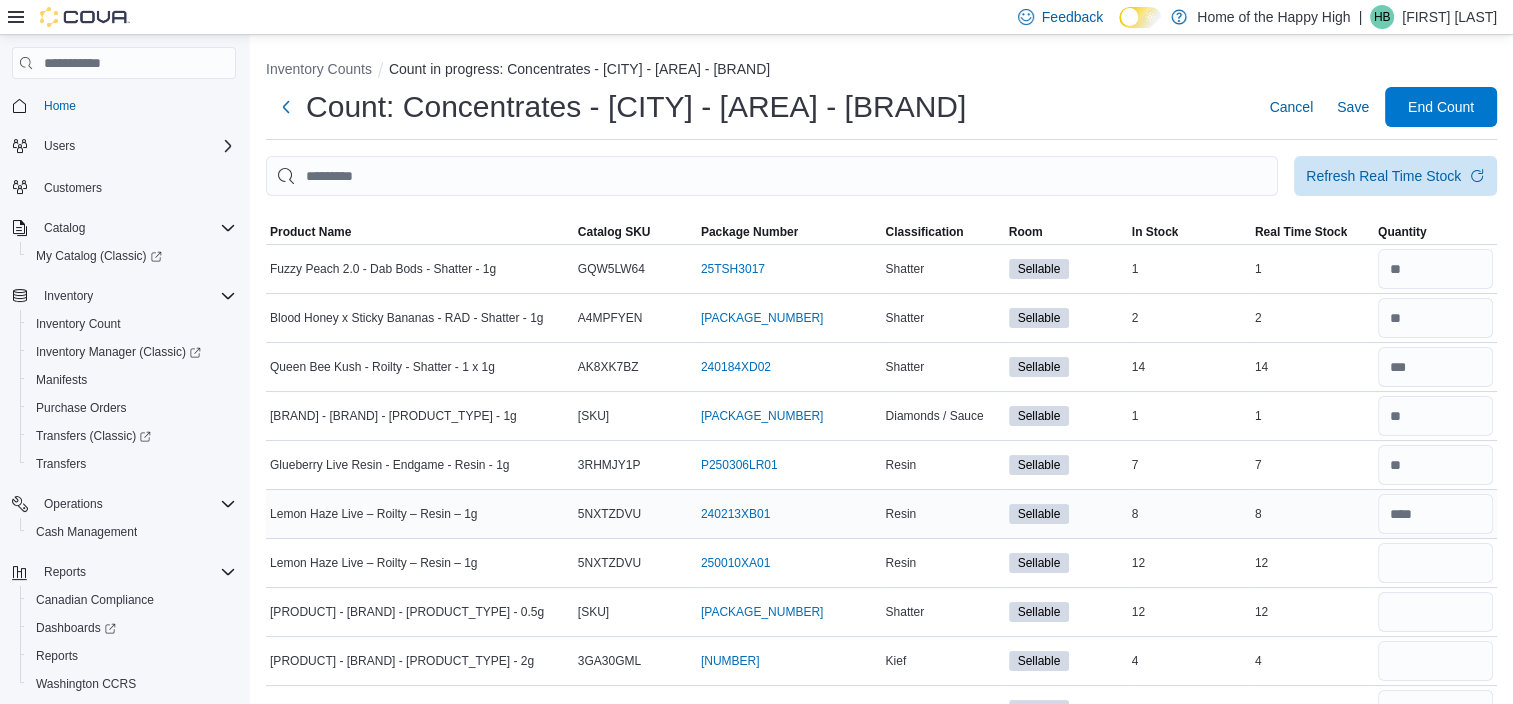 drag, startPoint x: 1422, startPoint y: 509, endPoint x: 1422, endPoint y: 533, distance: 24 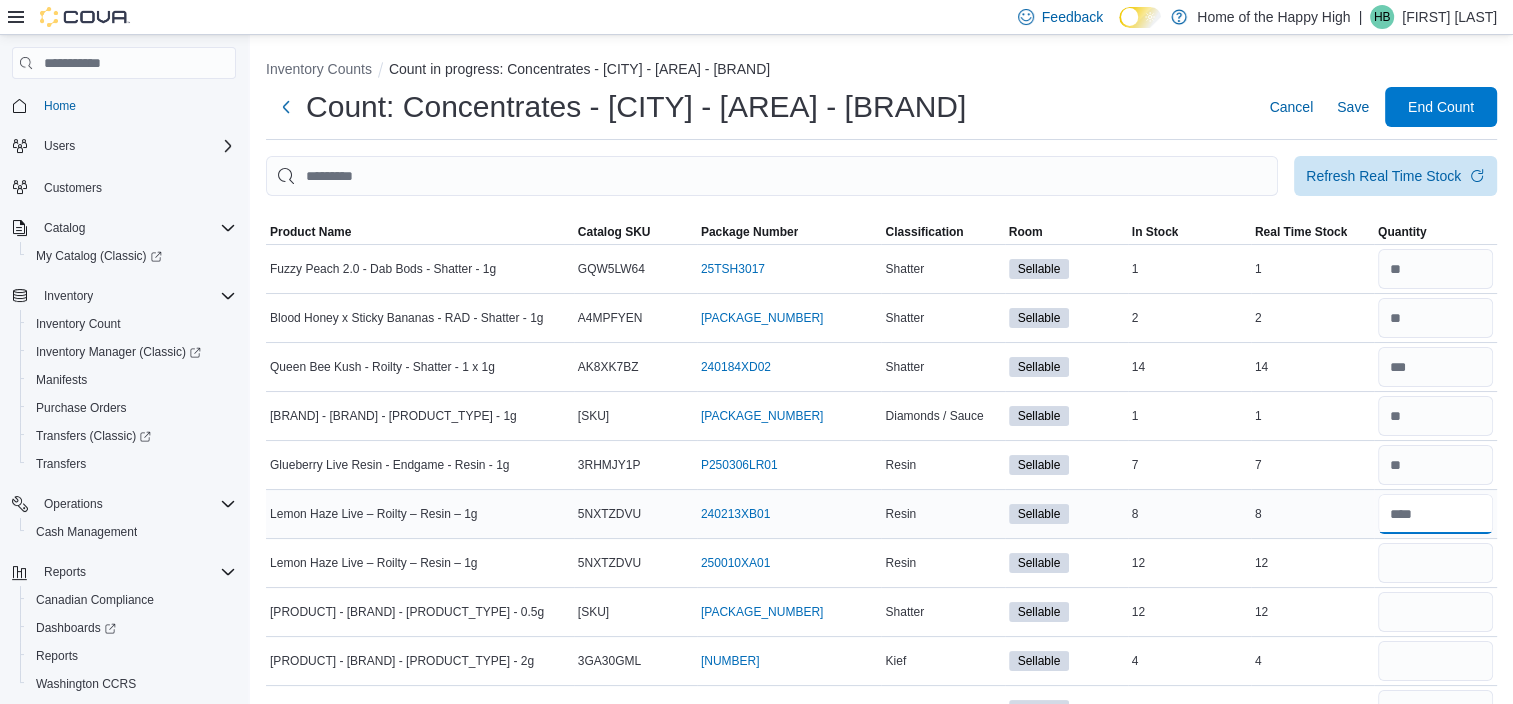 click at bounding box center (1435, 514) 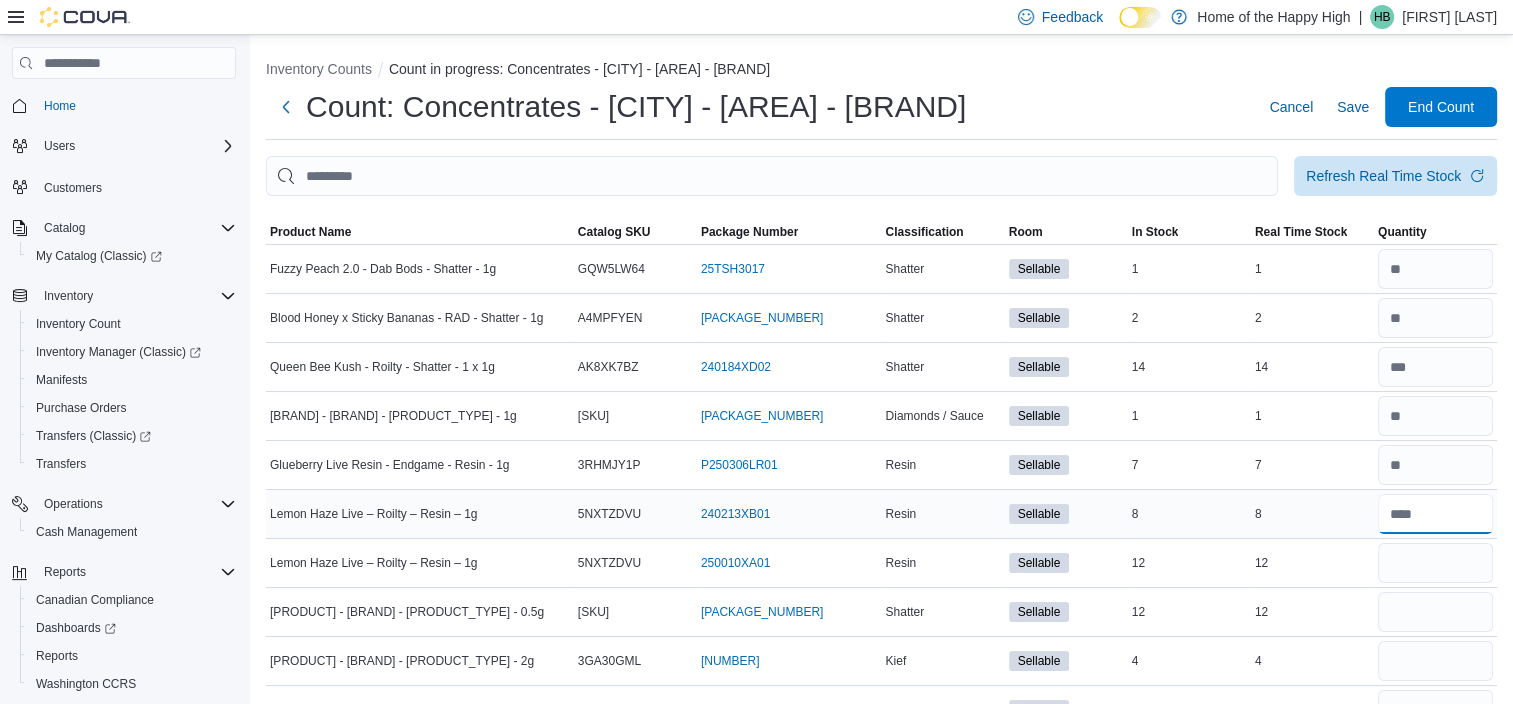 type on "*" 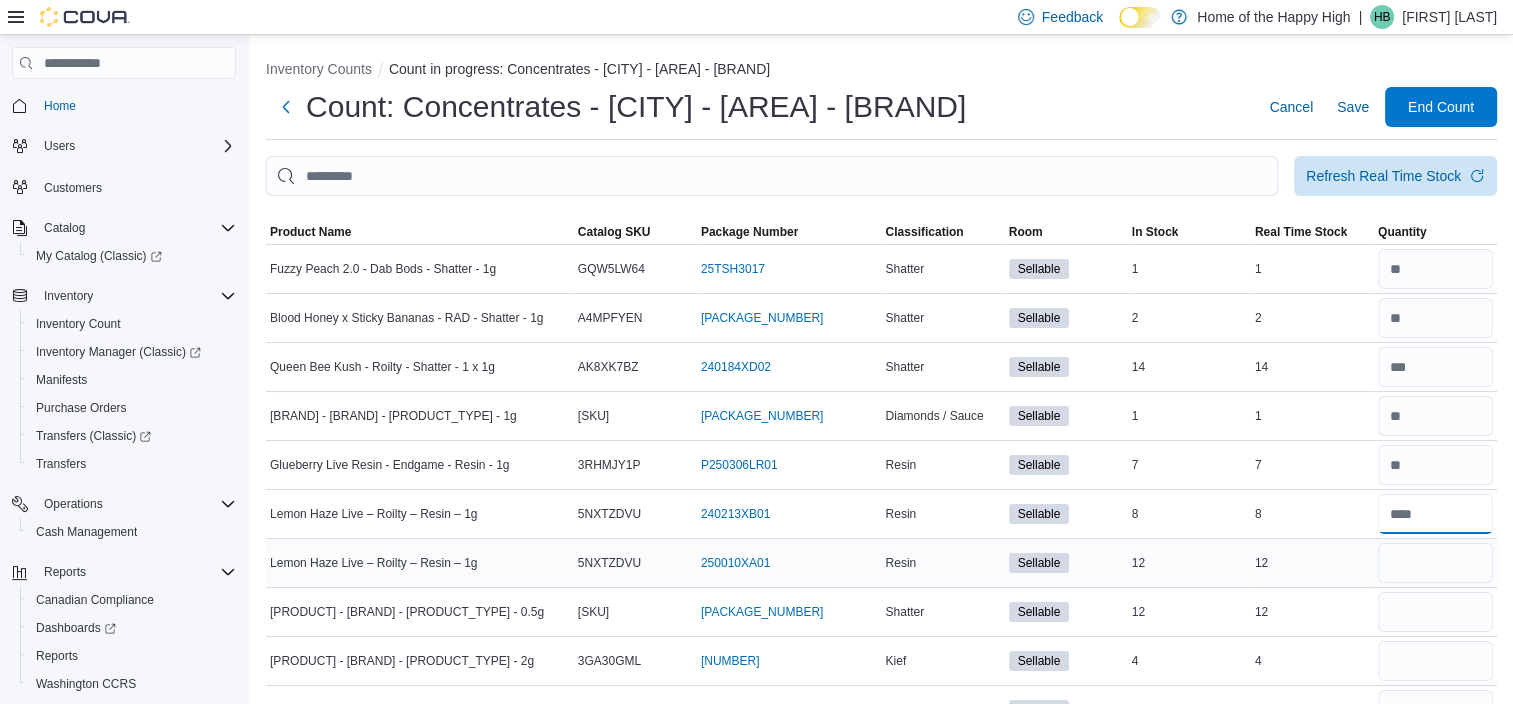 drag, startPoint x: 1427, startPoint y: 517, endPoint x: 1511, endPoint y: 558, distance: 93.471924 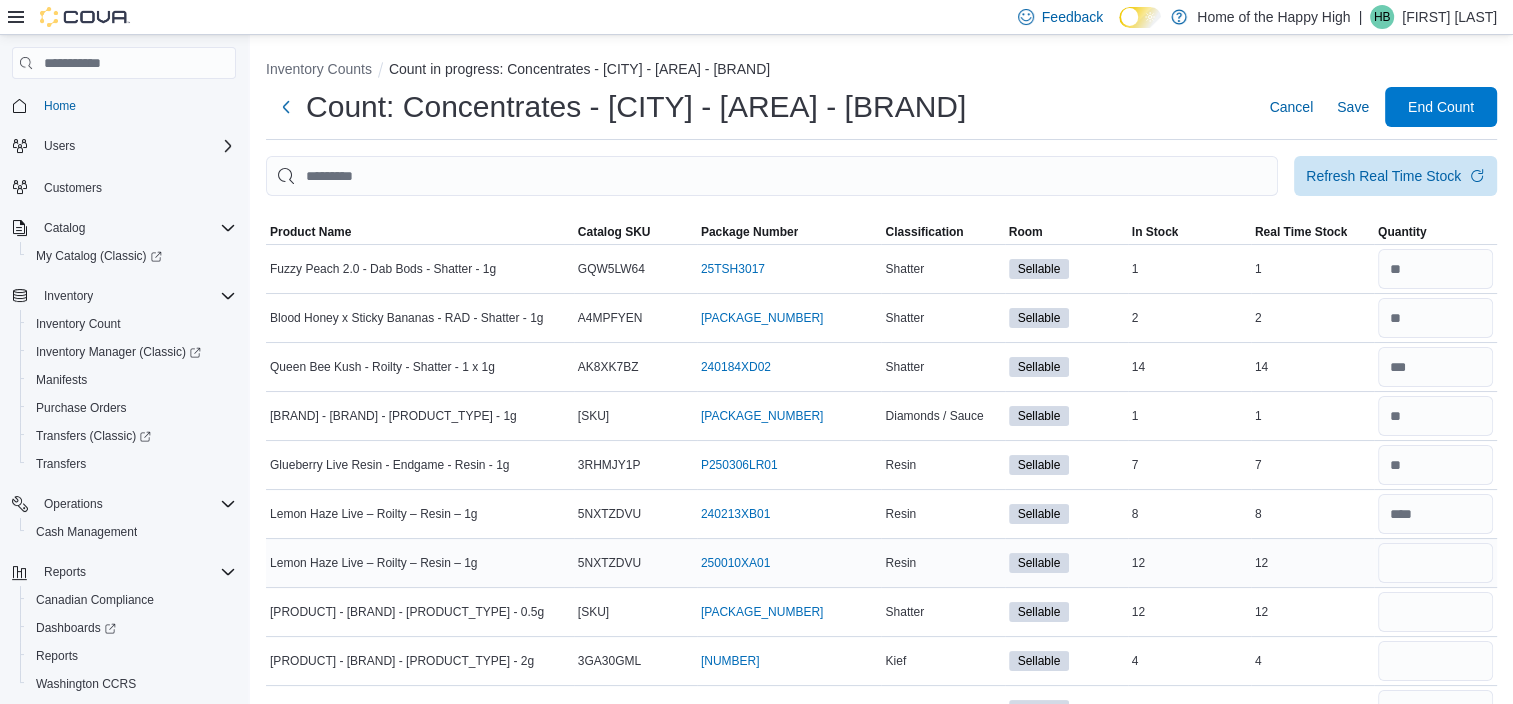 click at bounding box center [1435, 563] 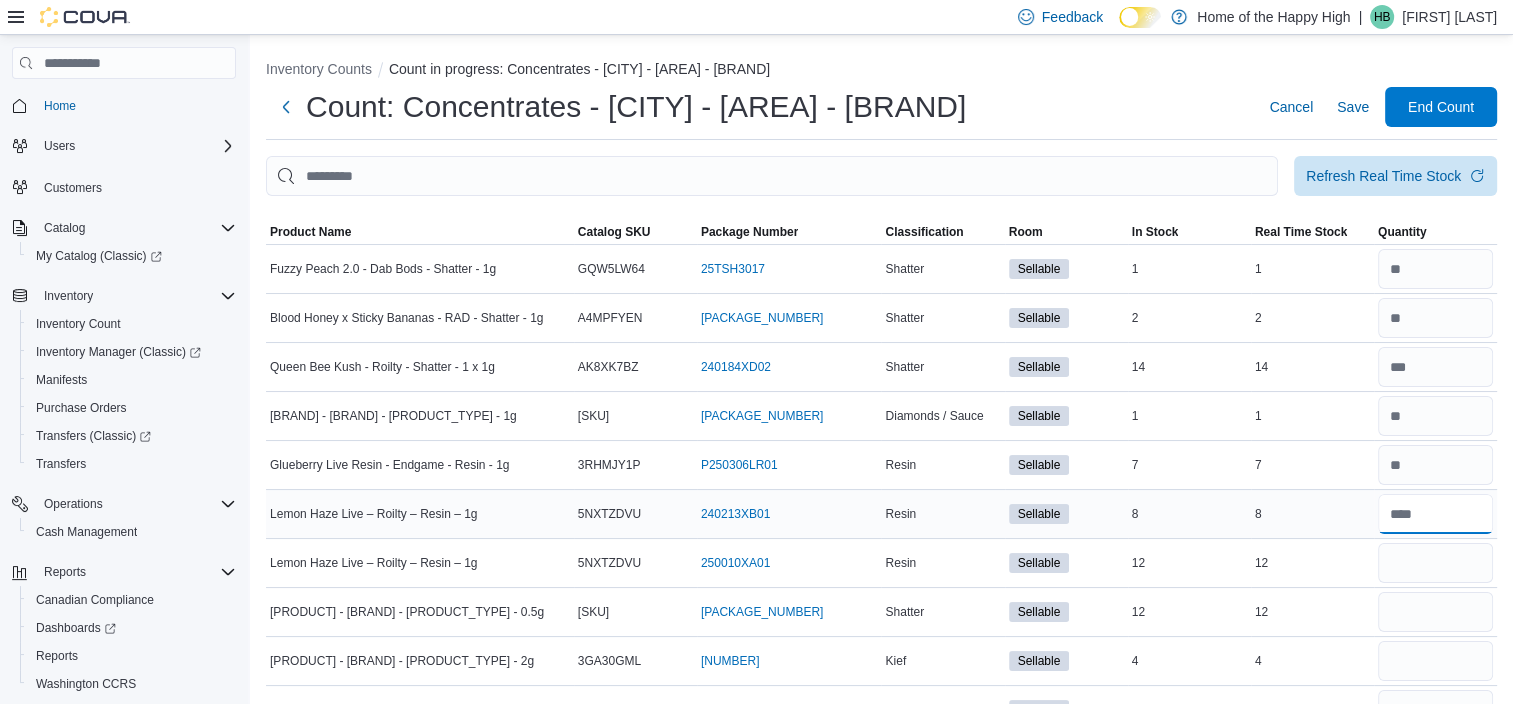 click at bounding box center [1435, 514] 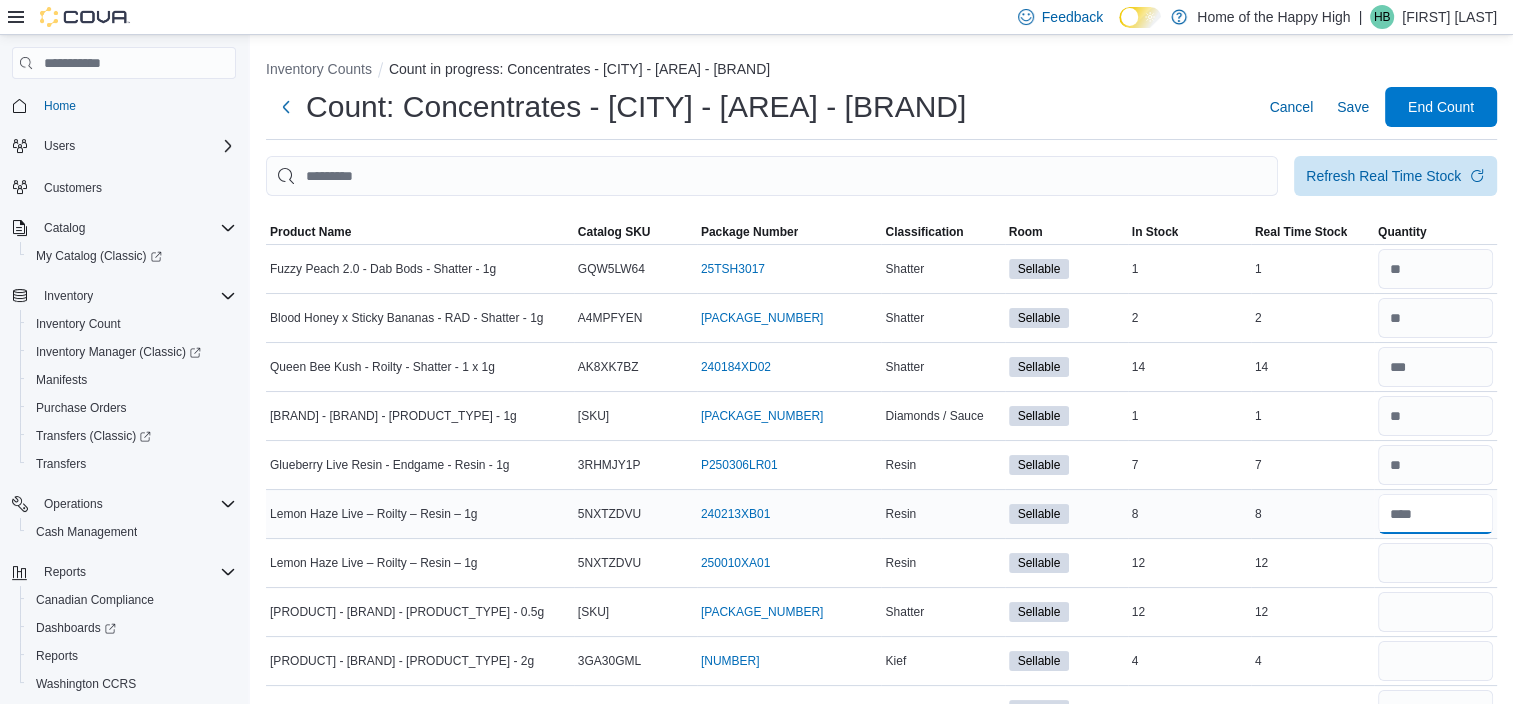 click at bounding box center (1435, 514) 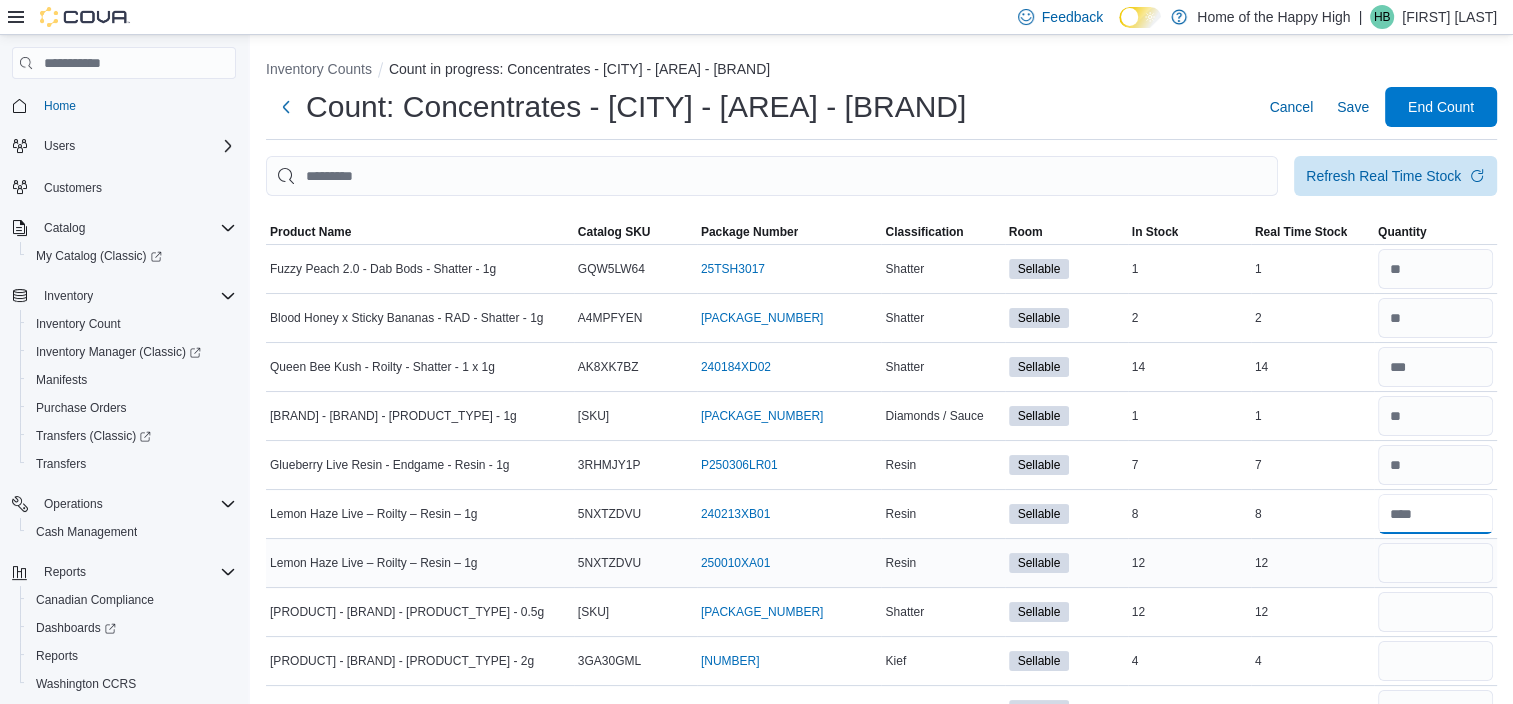 type on "**" 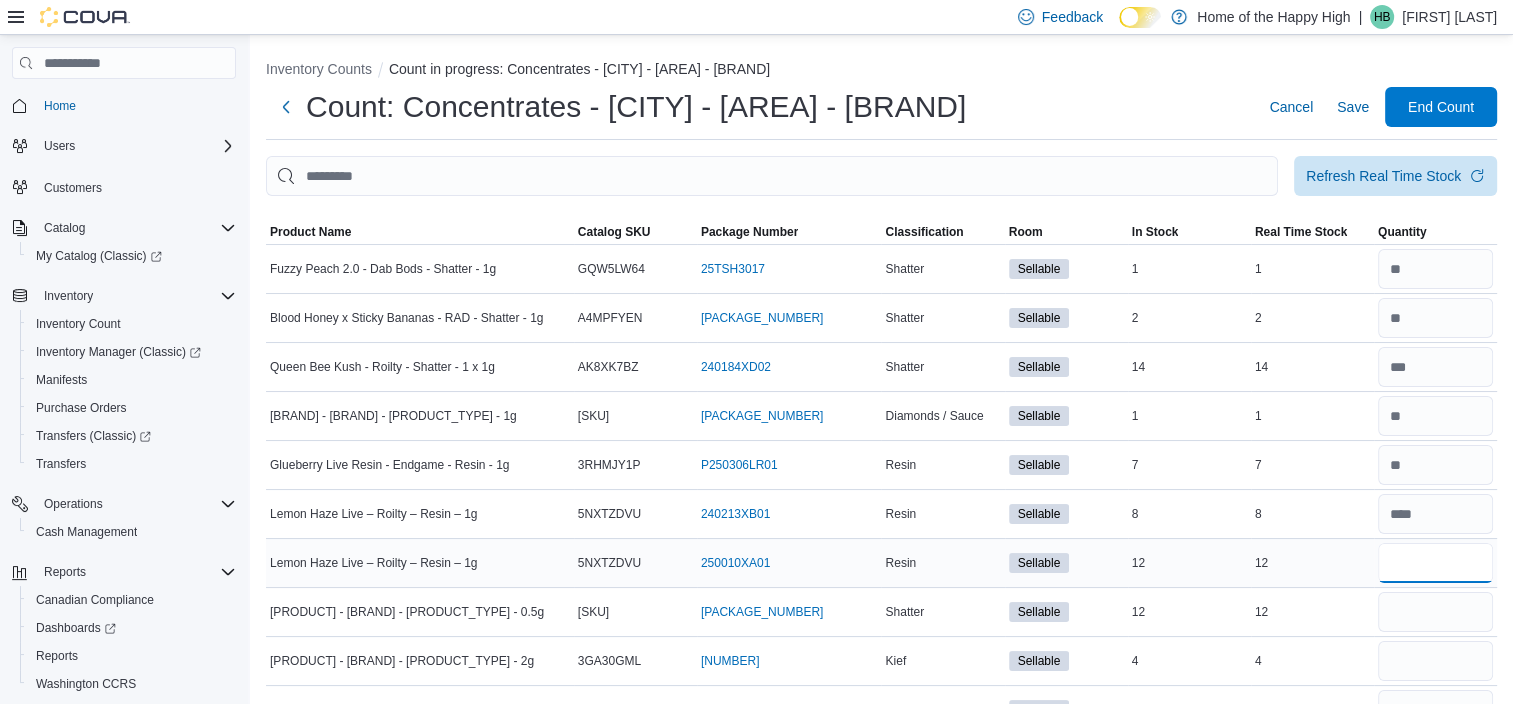 type 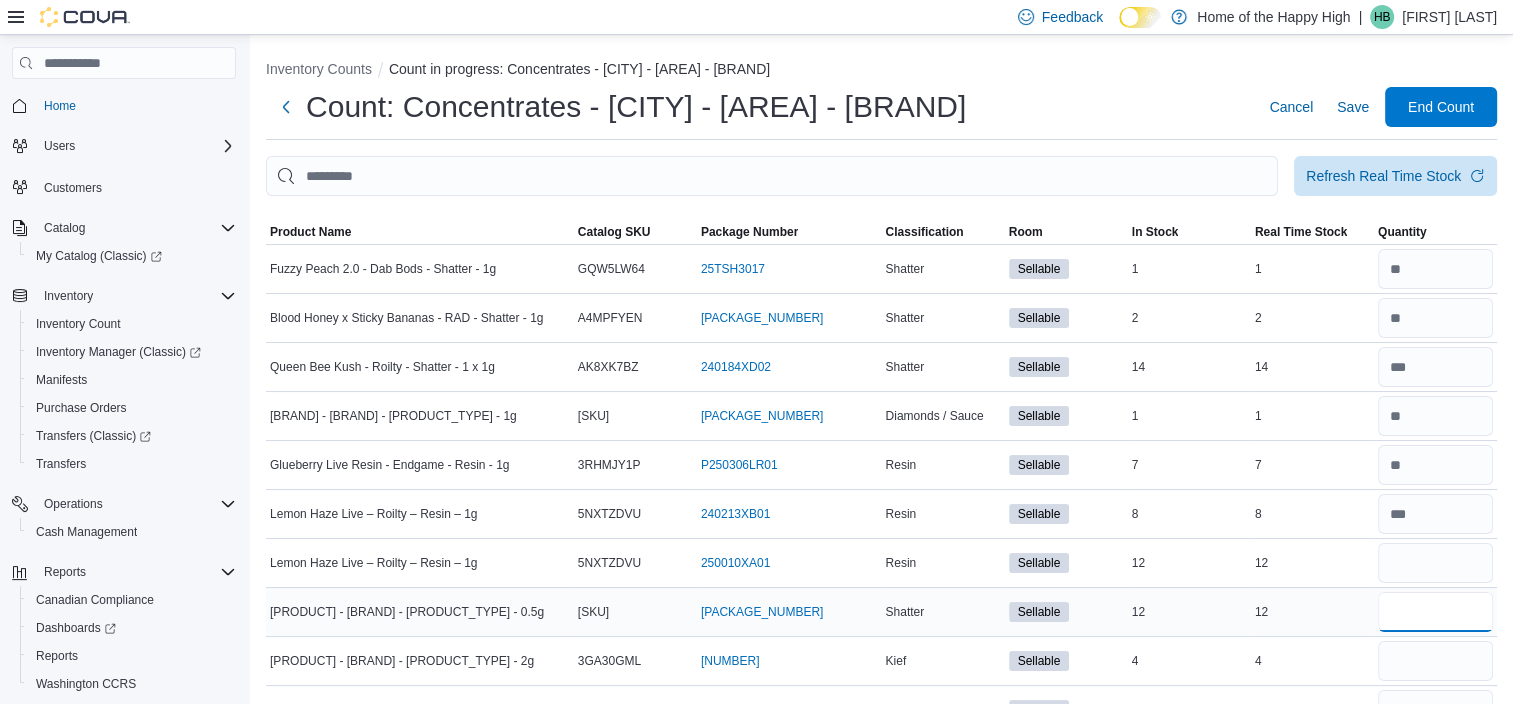 click at bounding box center (1435, 612) 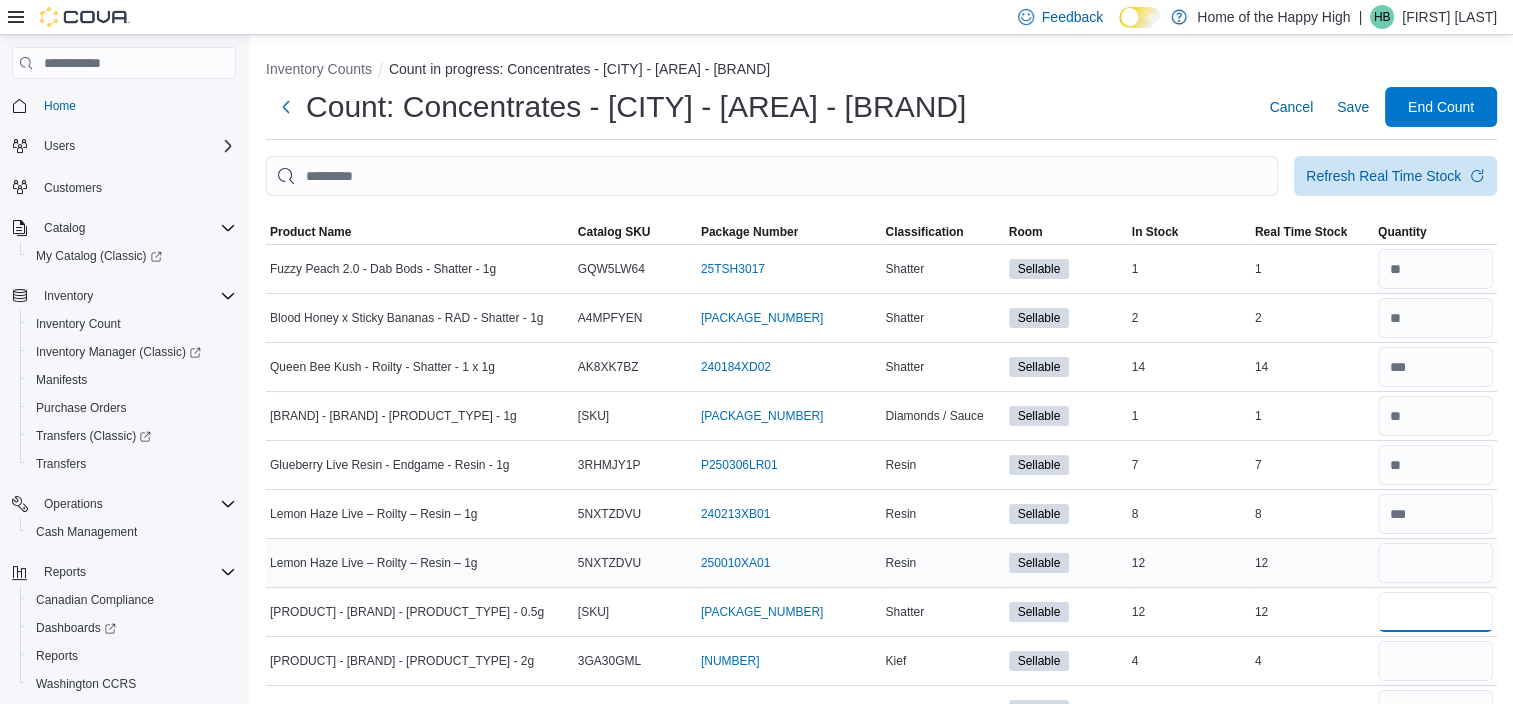 type on "**" 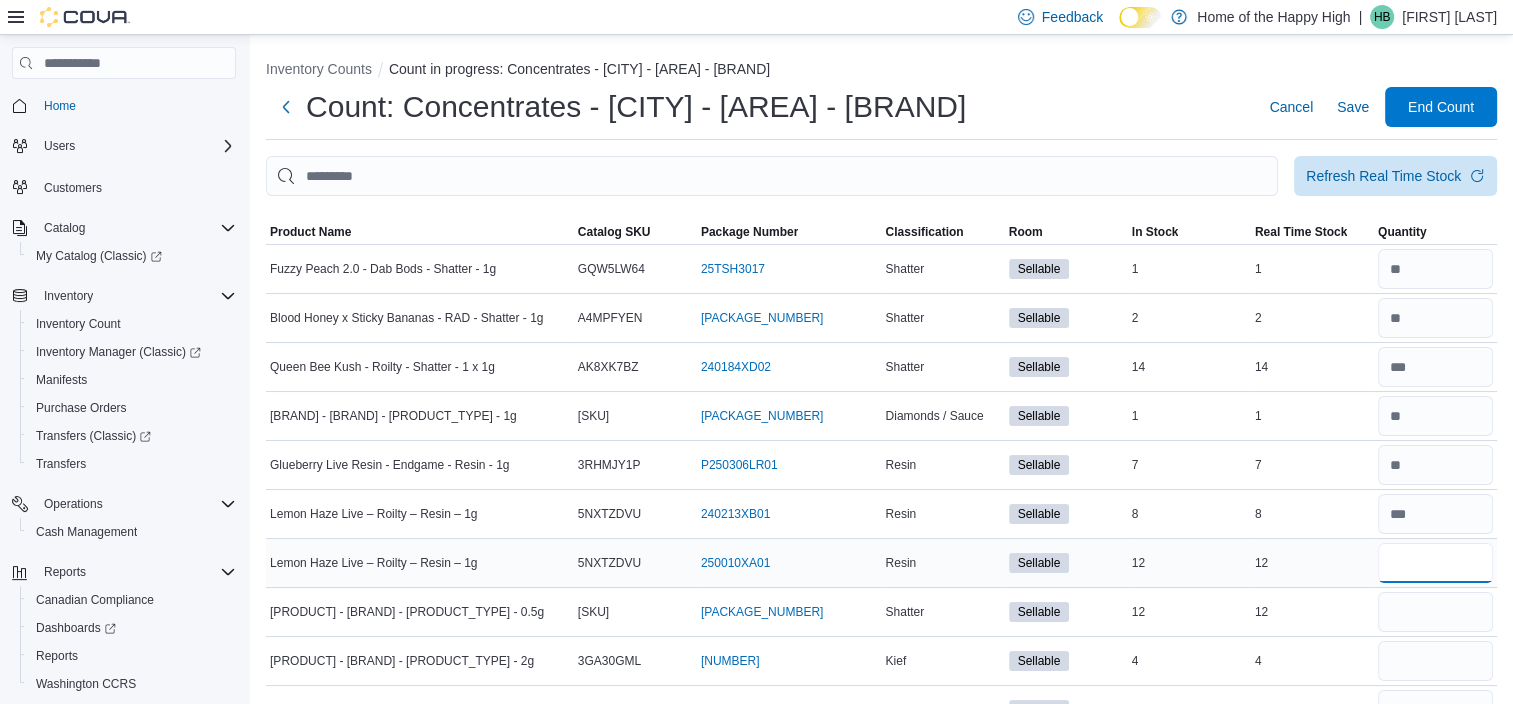 type 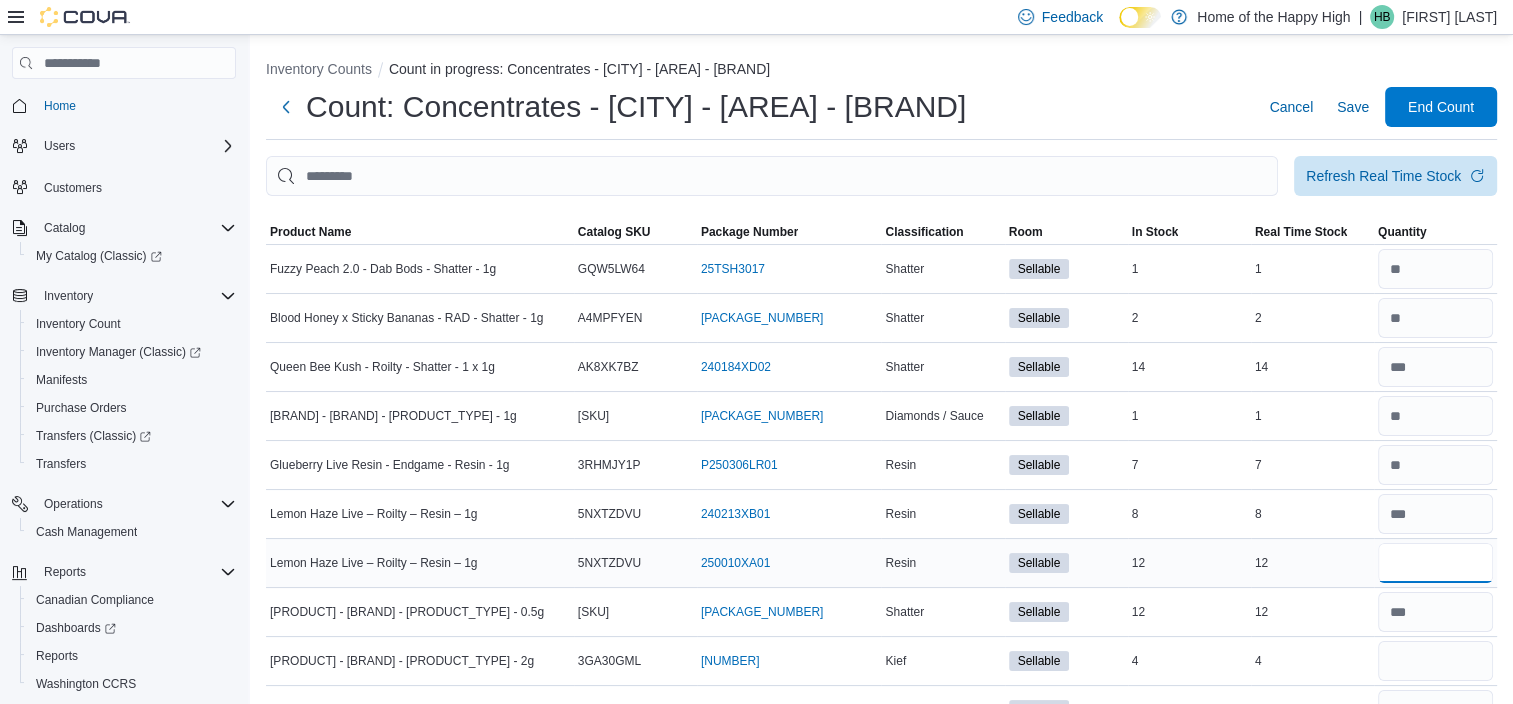 click at bounding box center [1435, 563] 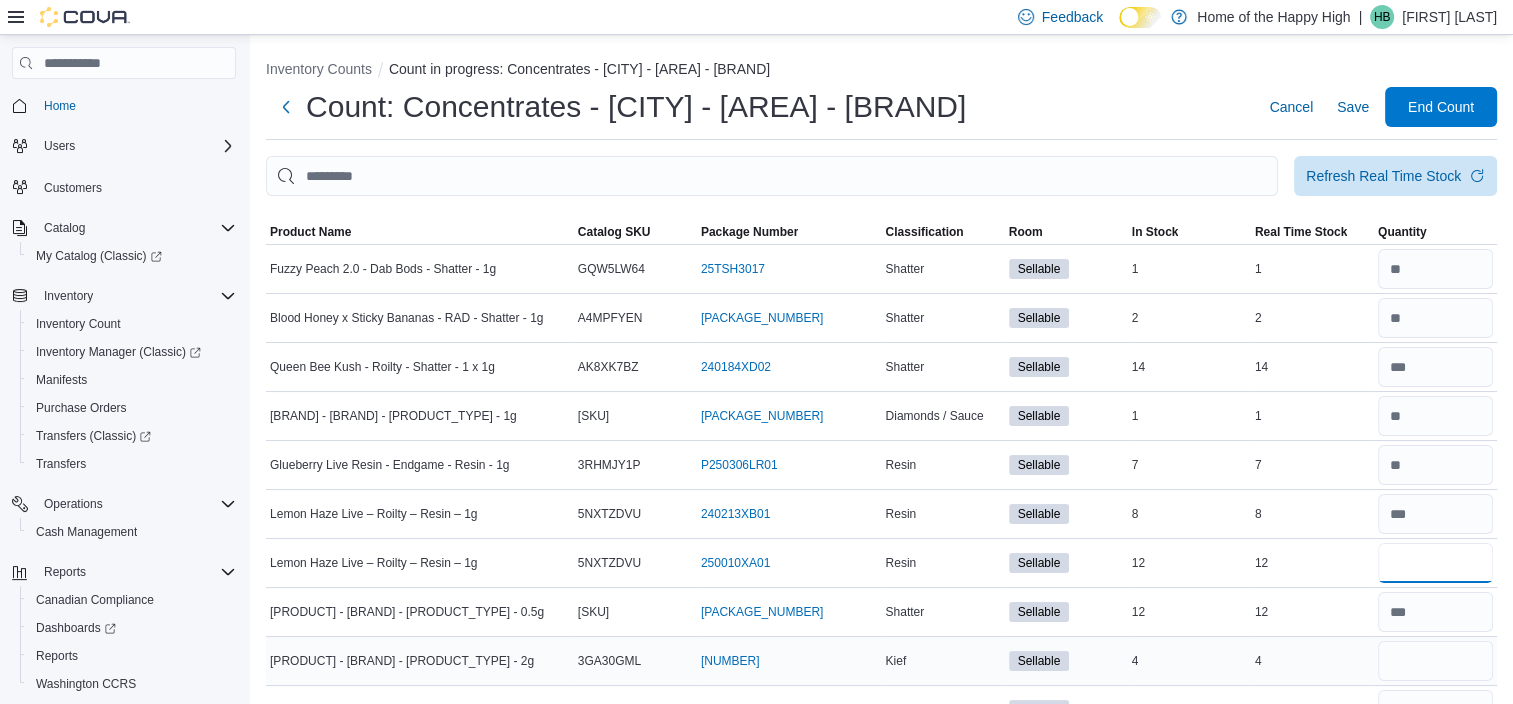 type on "*" 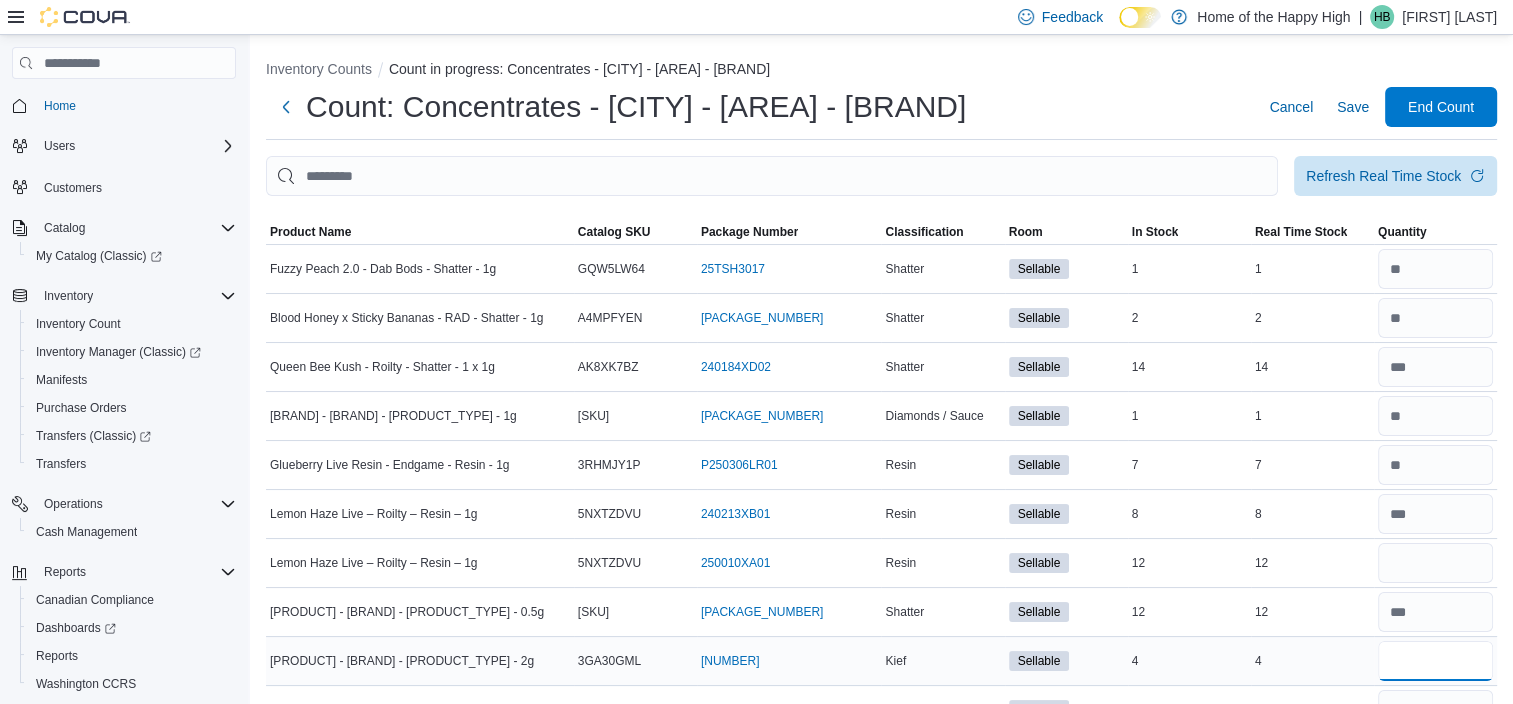 type 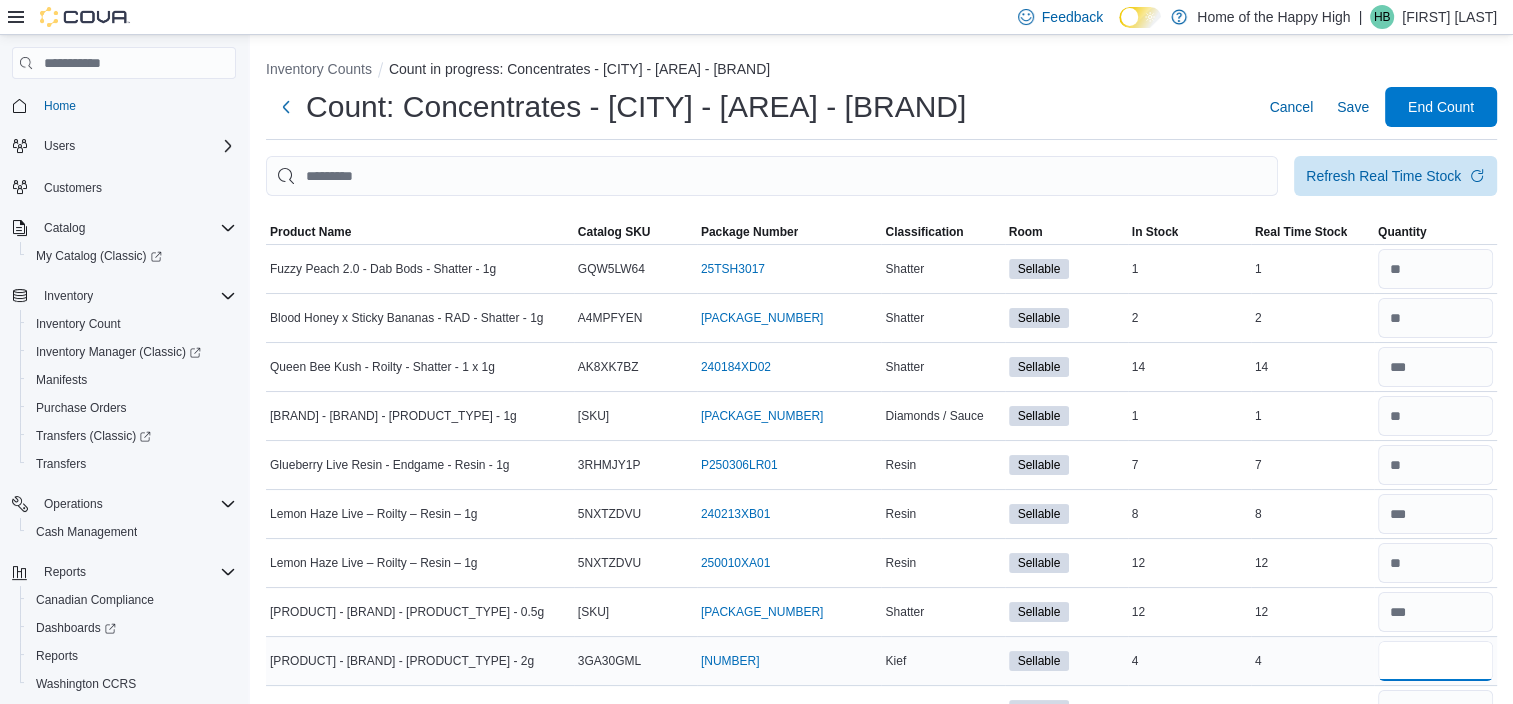 click at bounding box center [1435, 661] 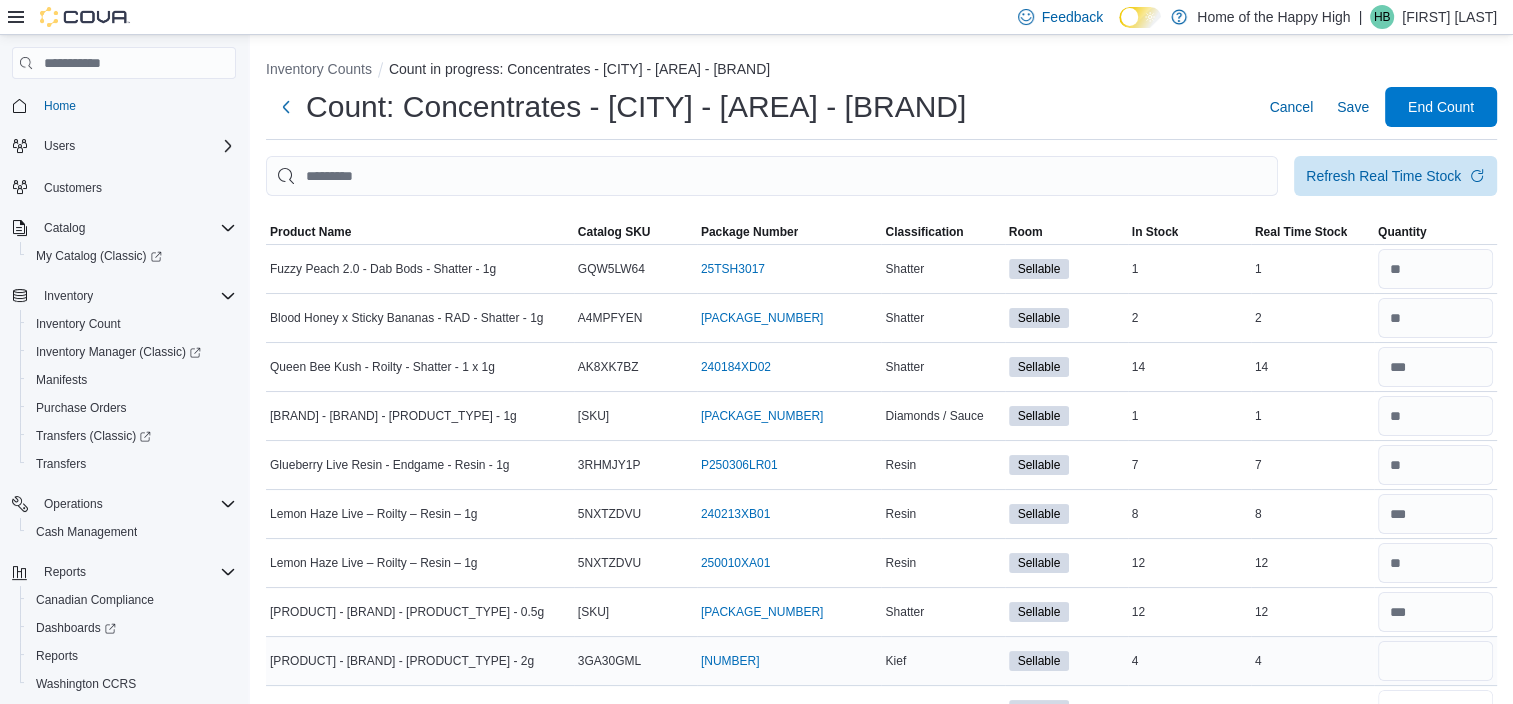 type 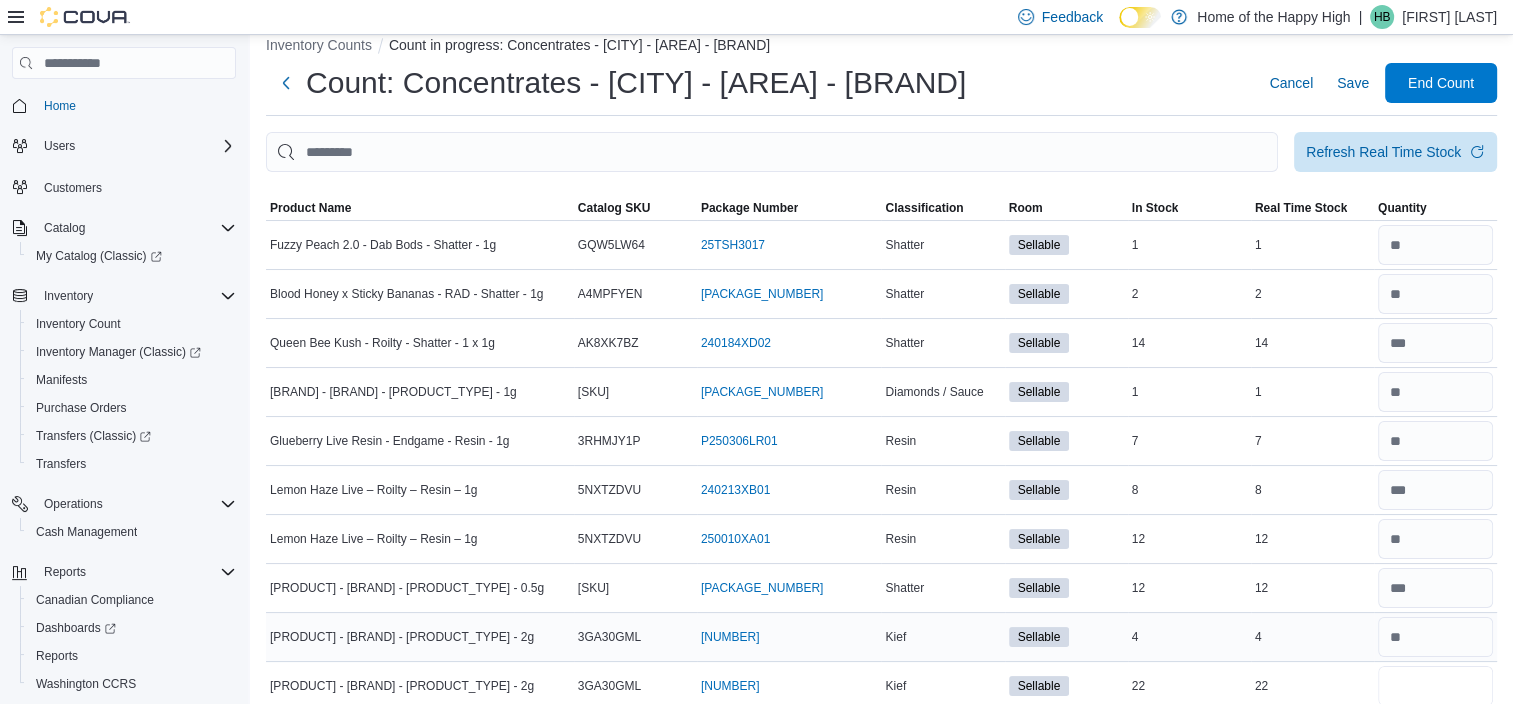 type on "**" 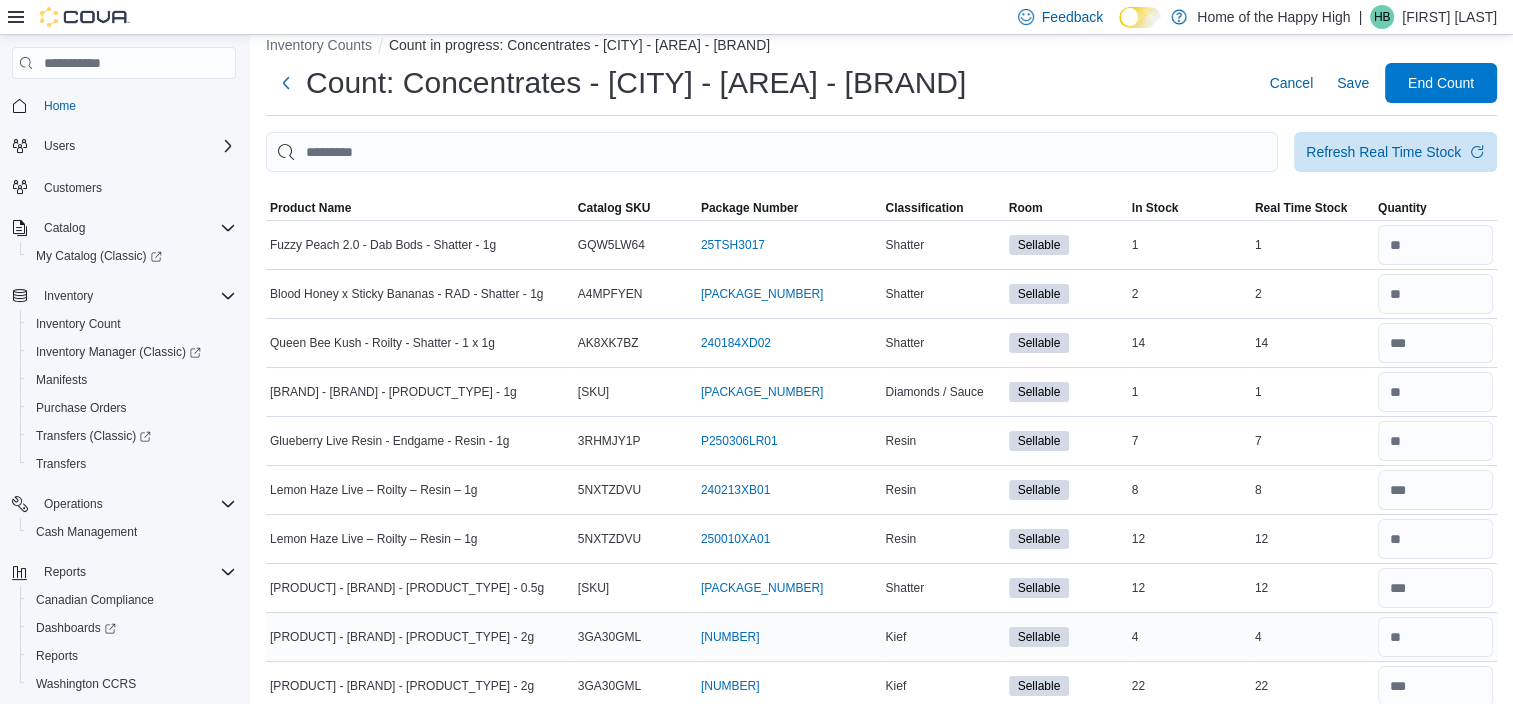 scroll, scrollTop: 386, scrollLeft: 0, axis: vertical 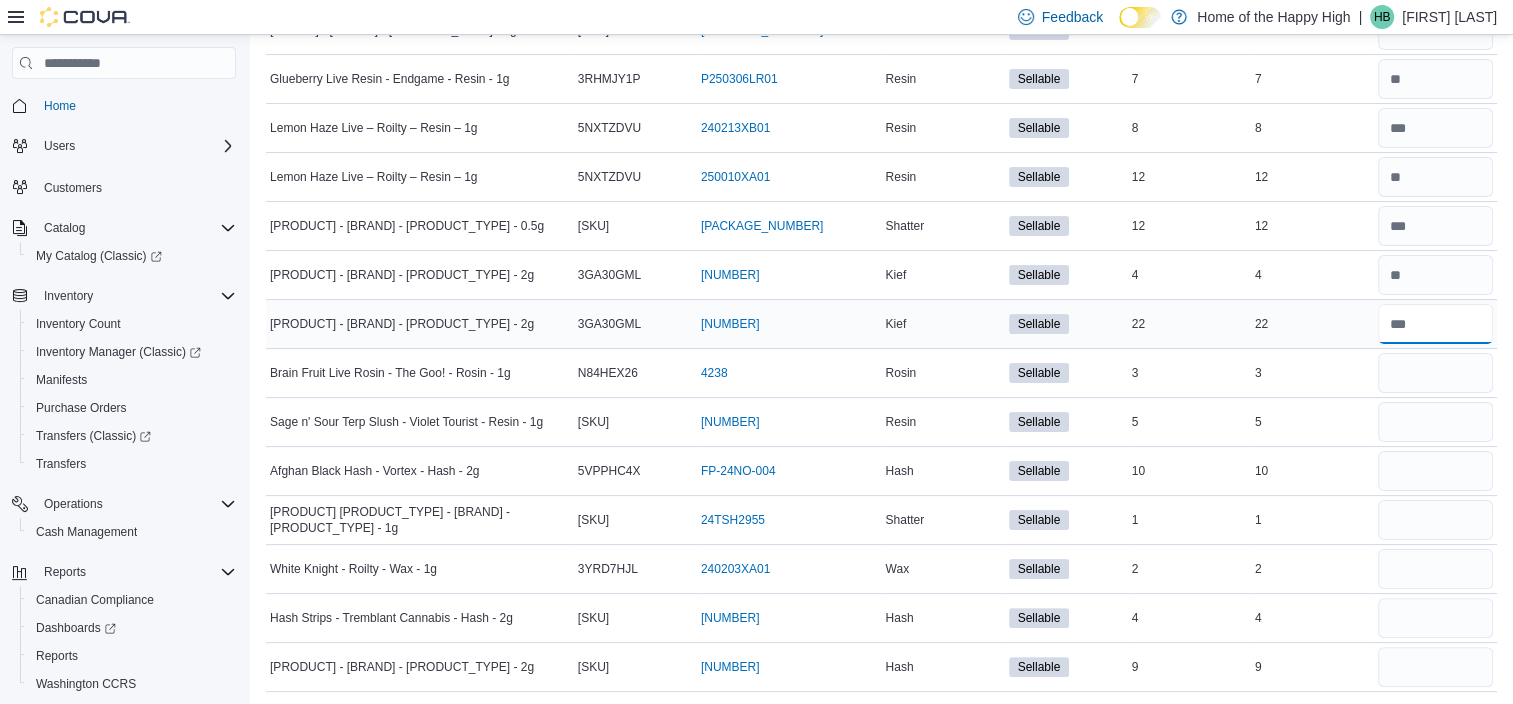 click at bounding box center [1435, 324] 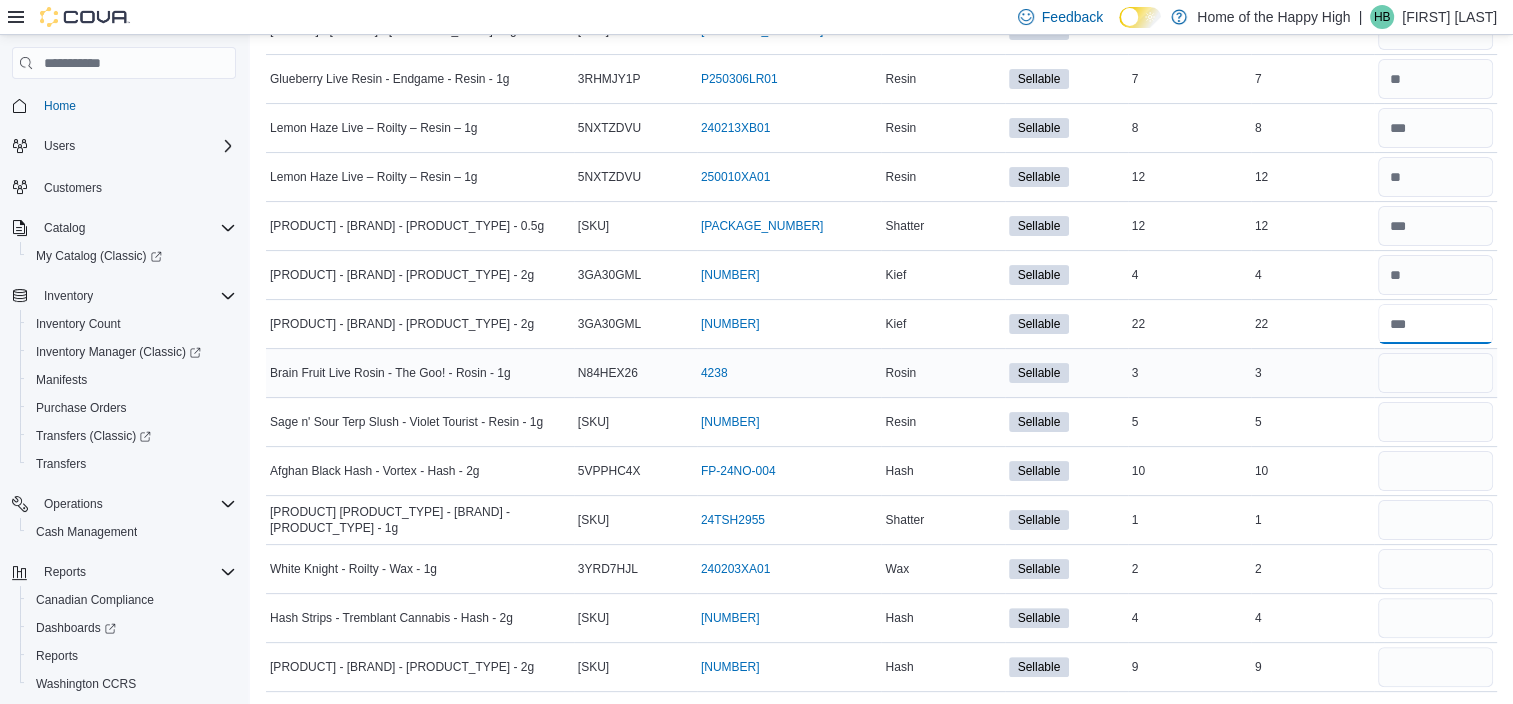 type on "**" 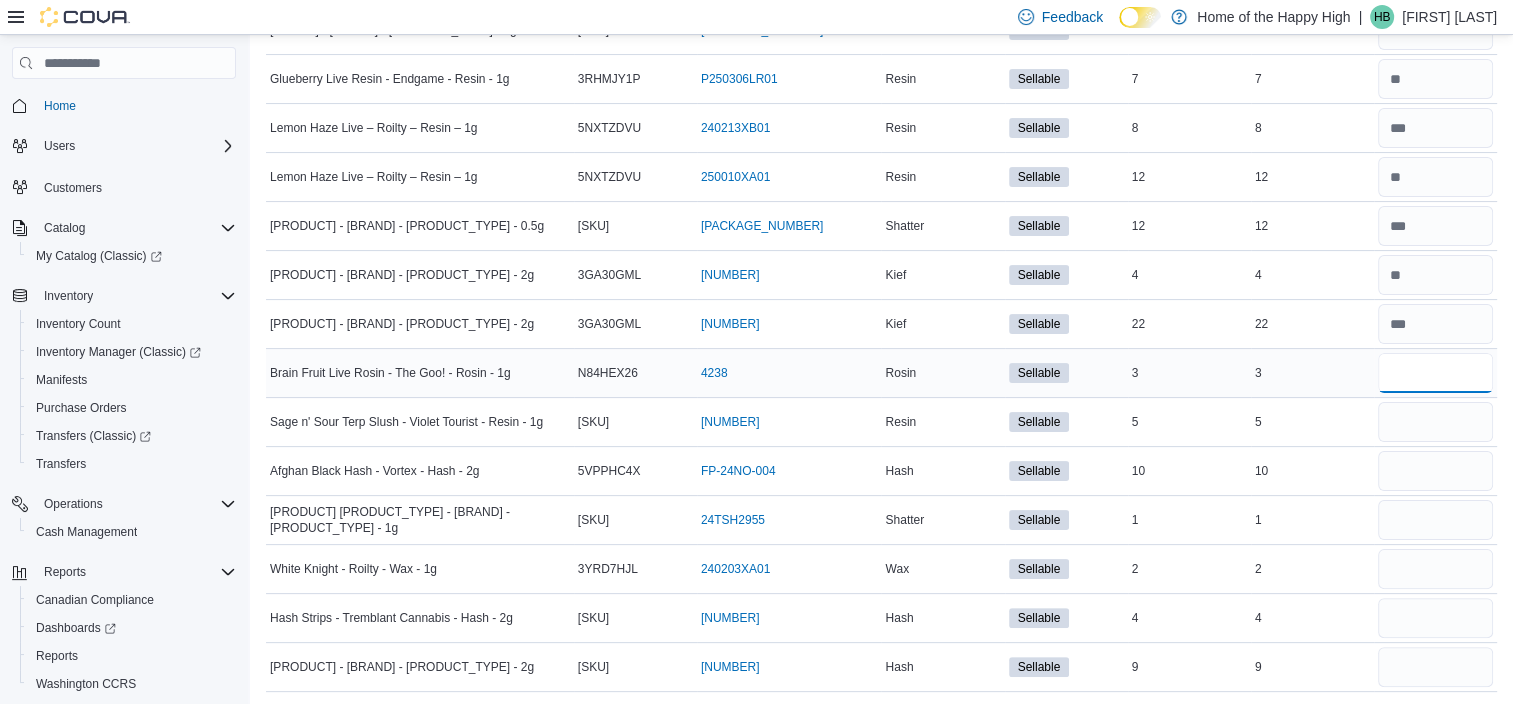 type 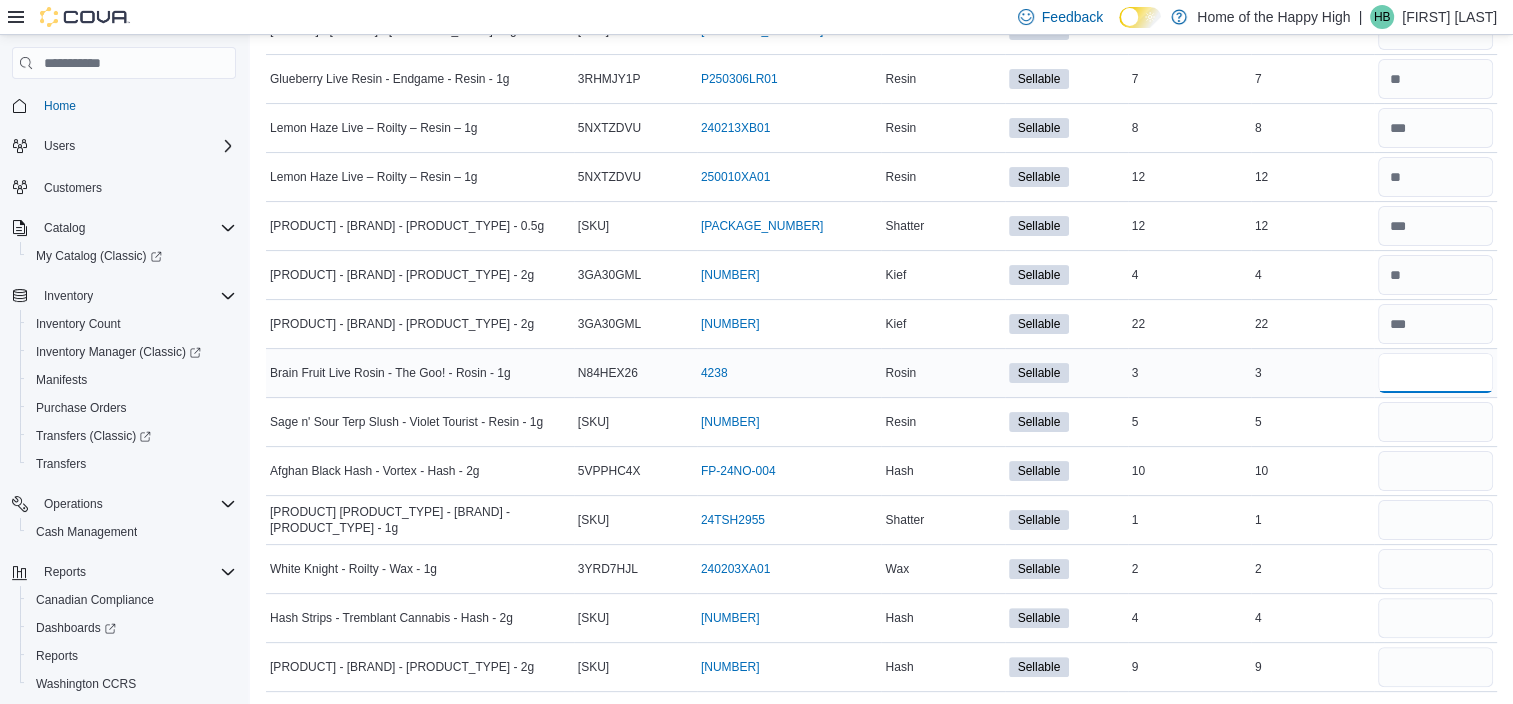 type on "*" 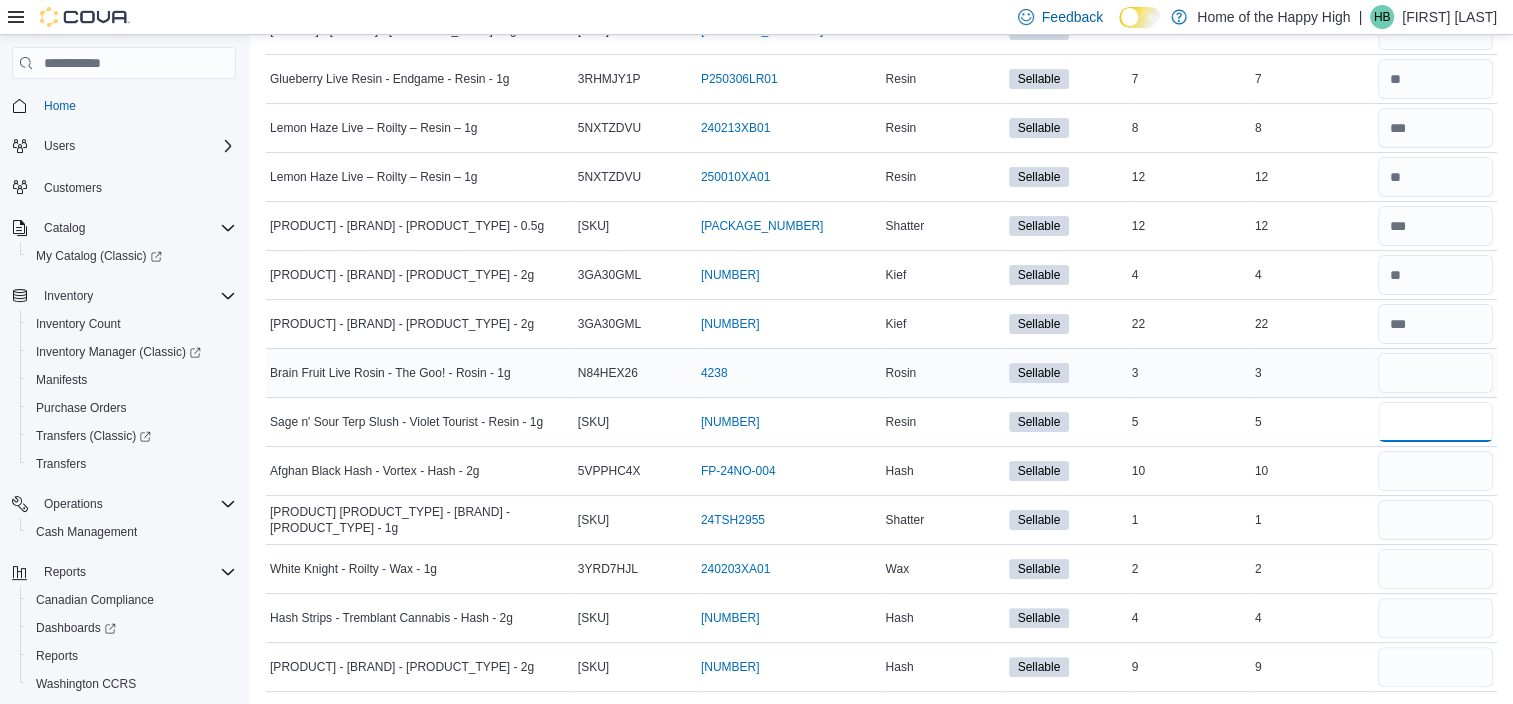 type 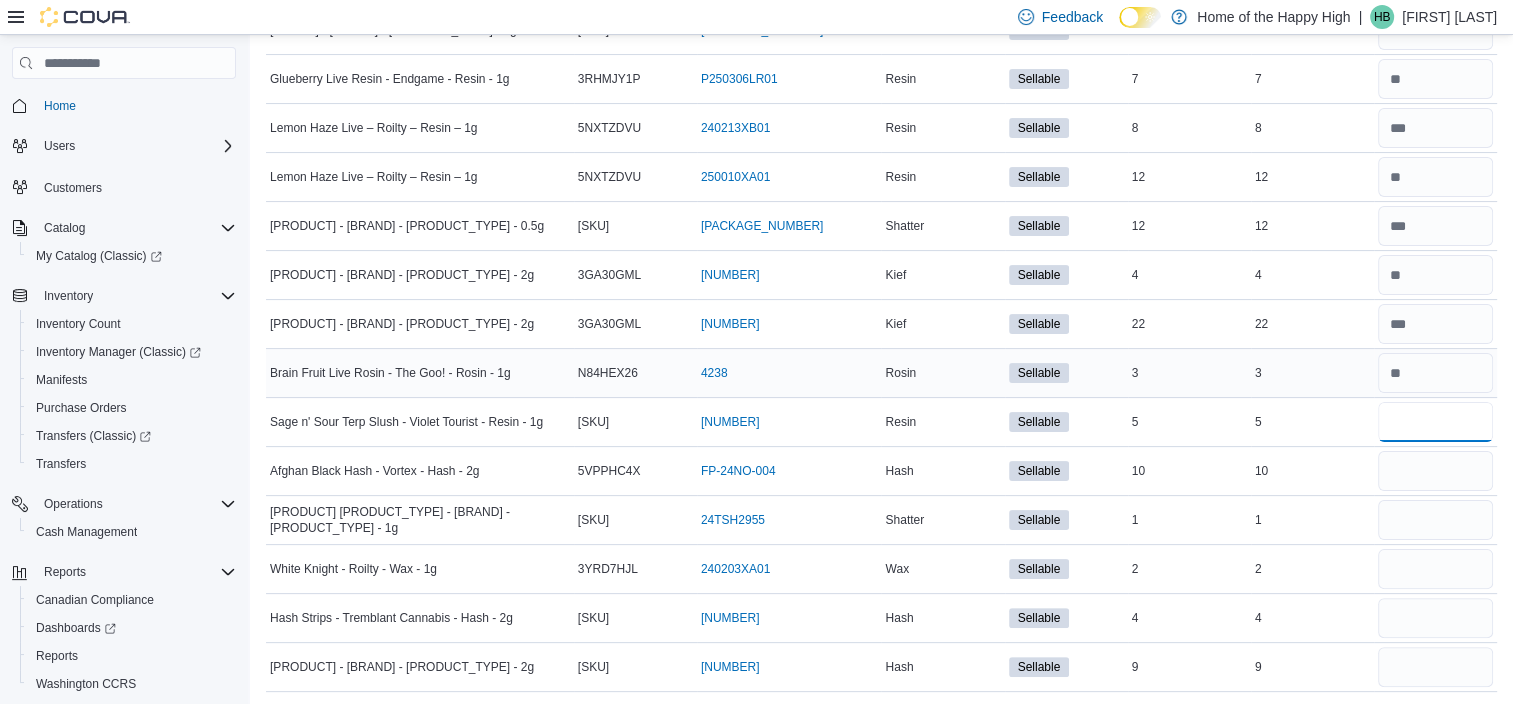 type on "*" 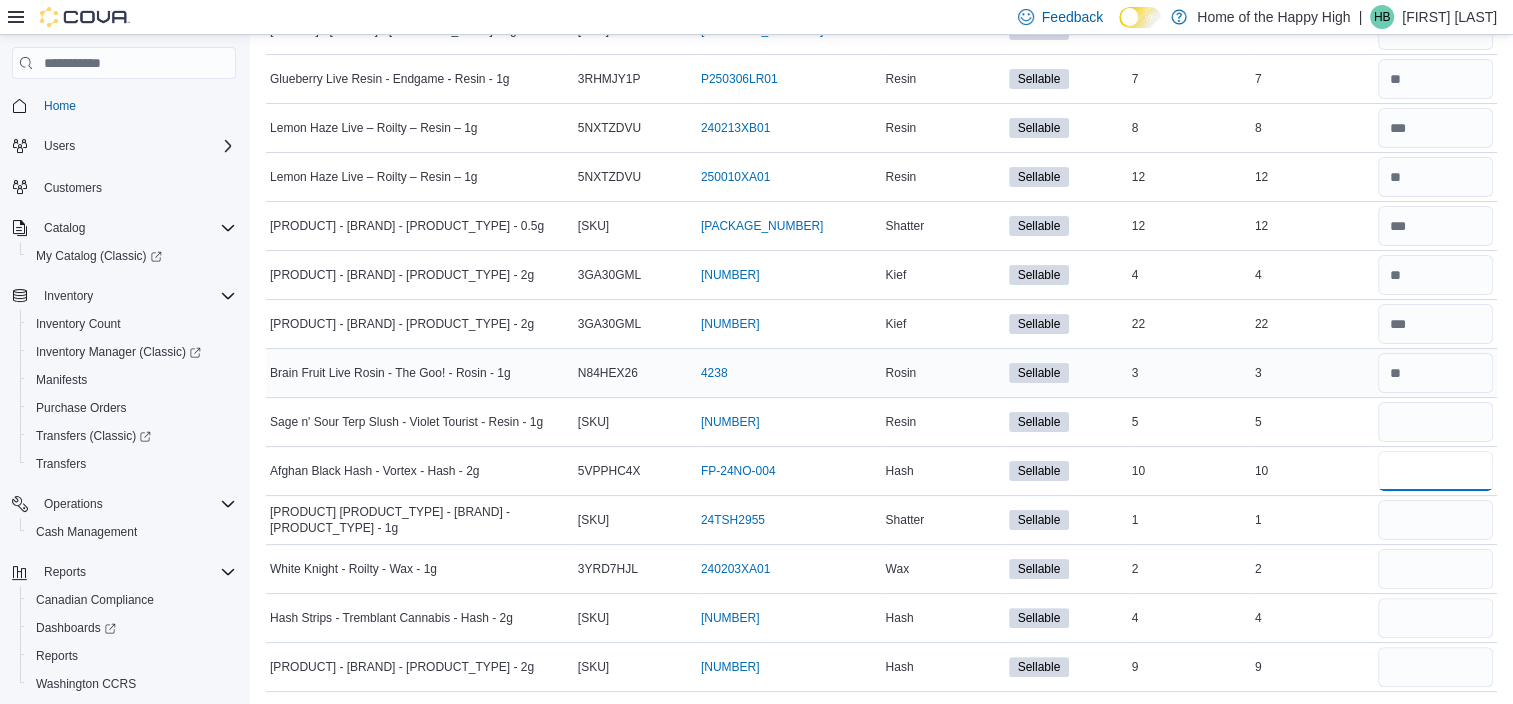 type 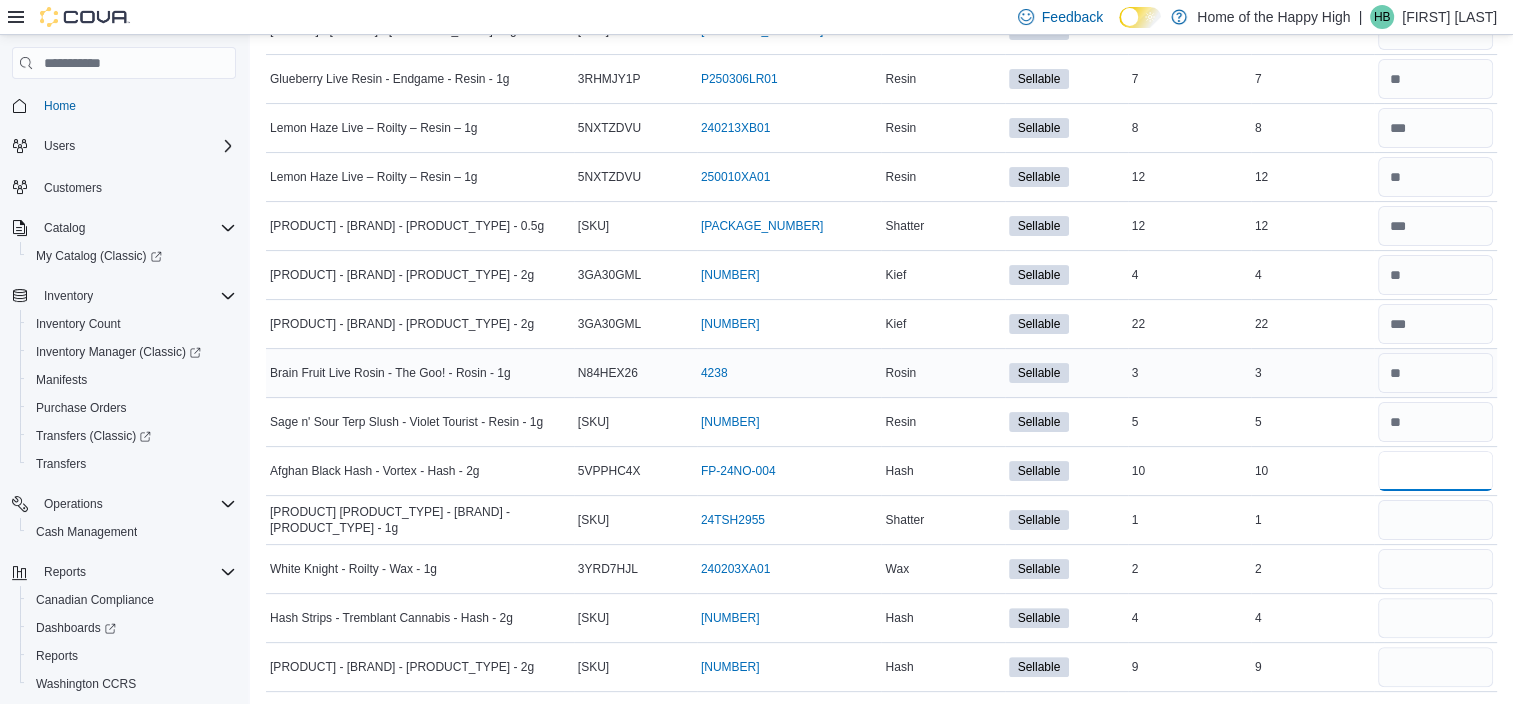 type on "**" 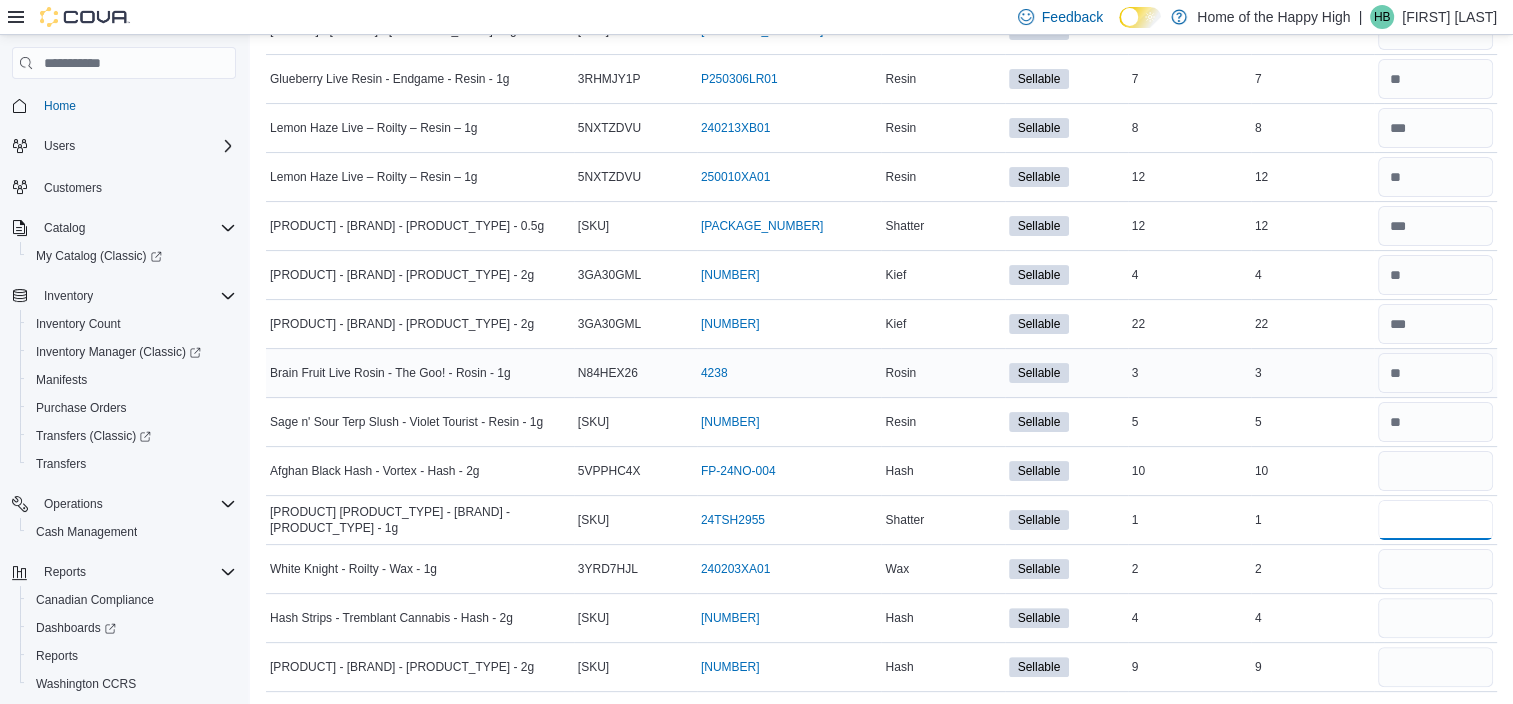 type 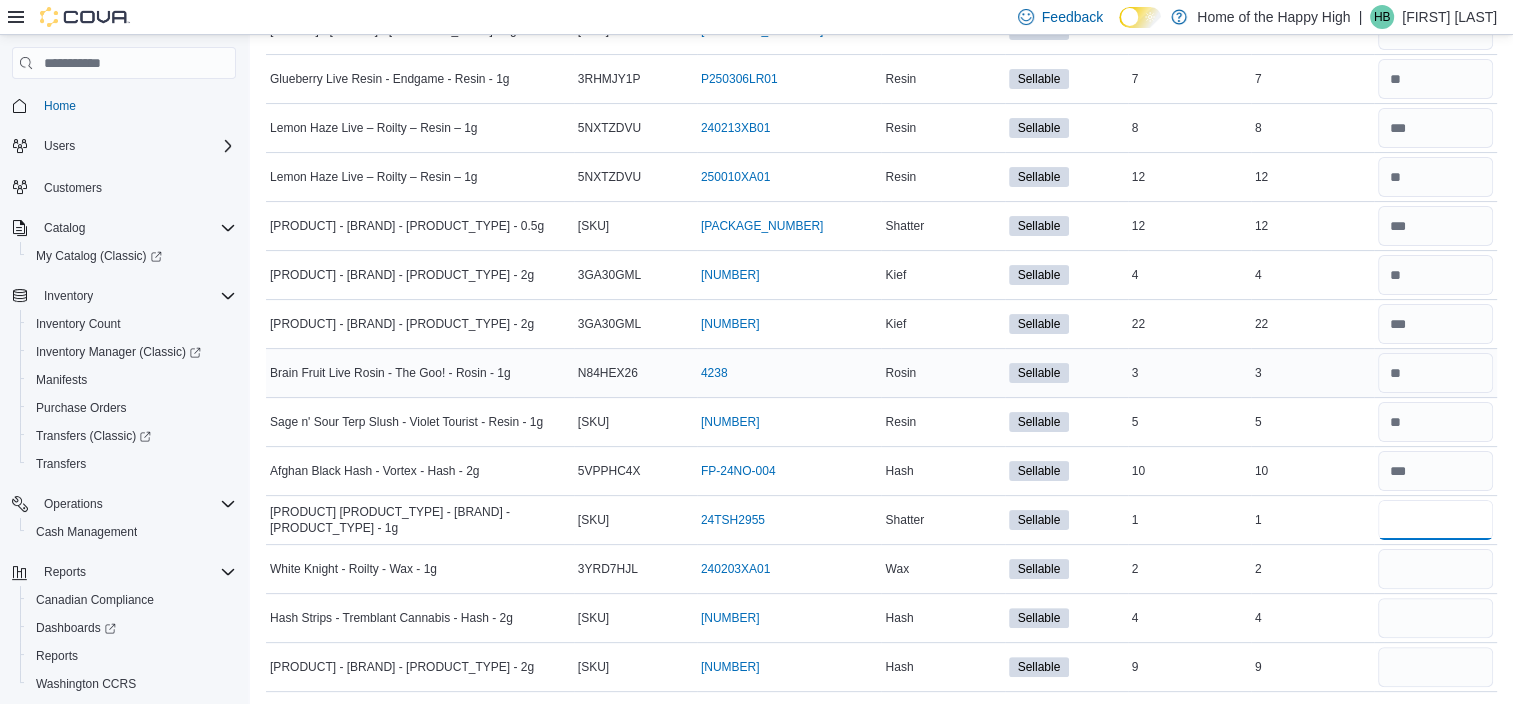 type on "*" 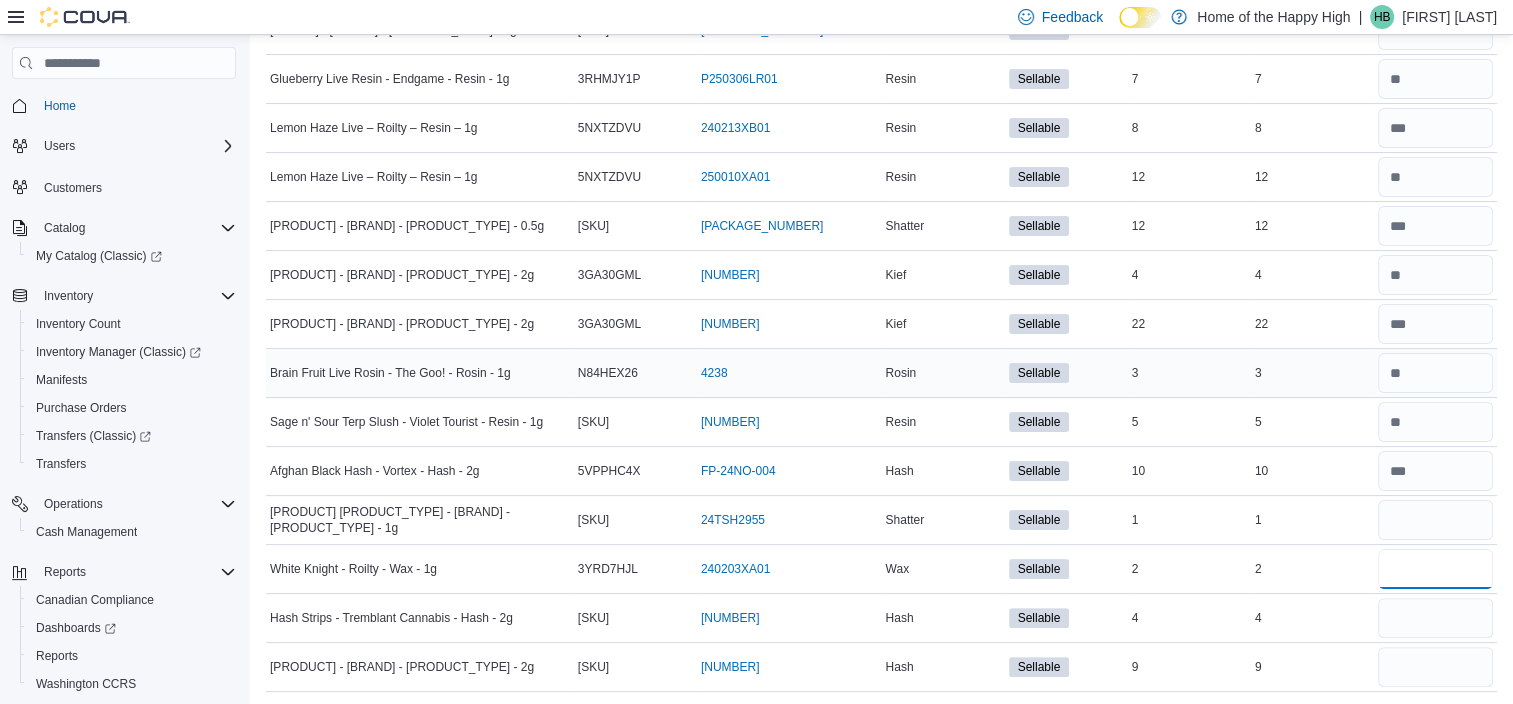 type 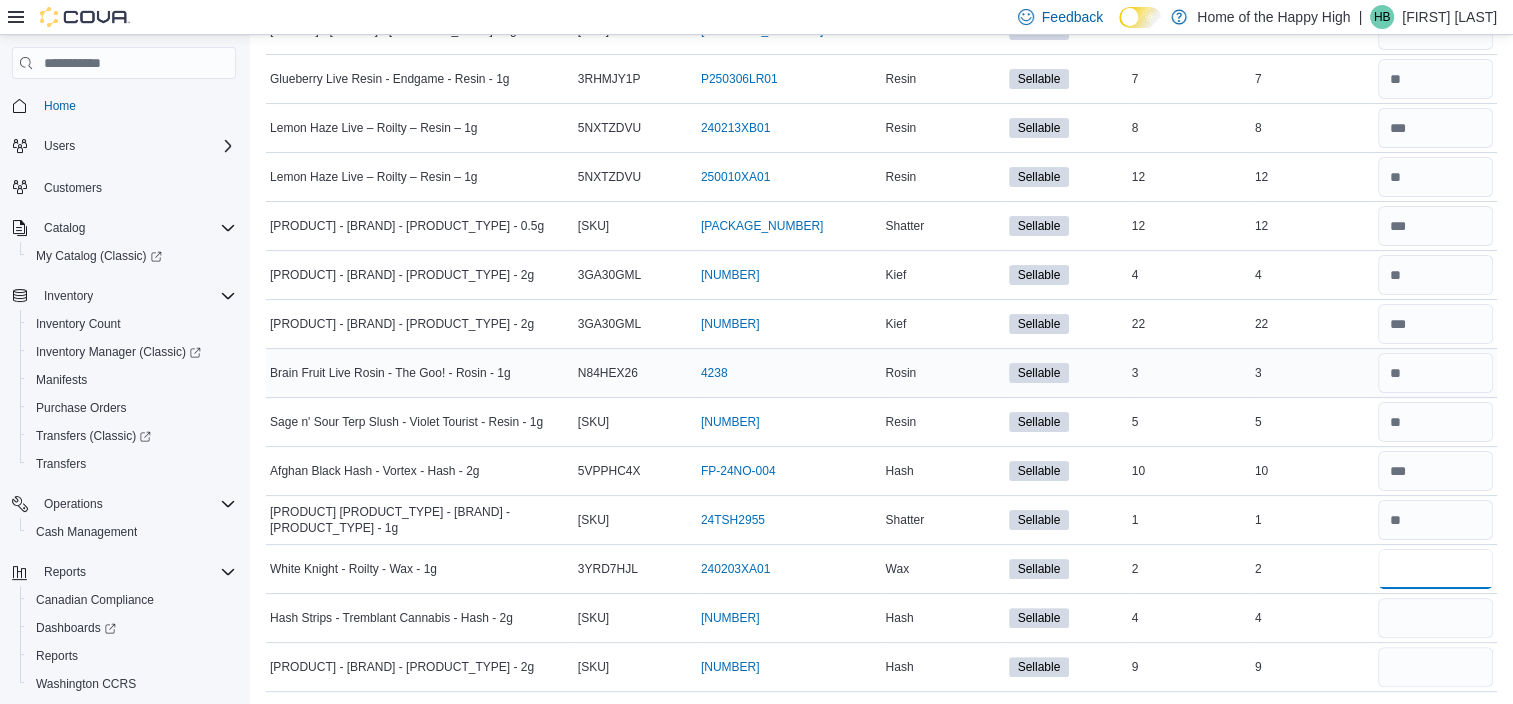type on "*" 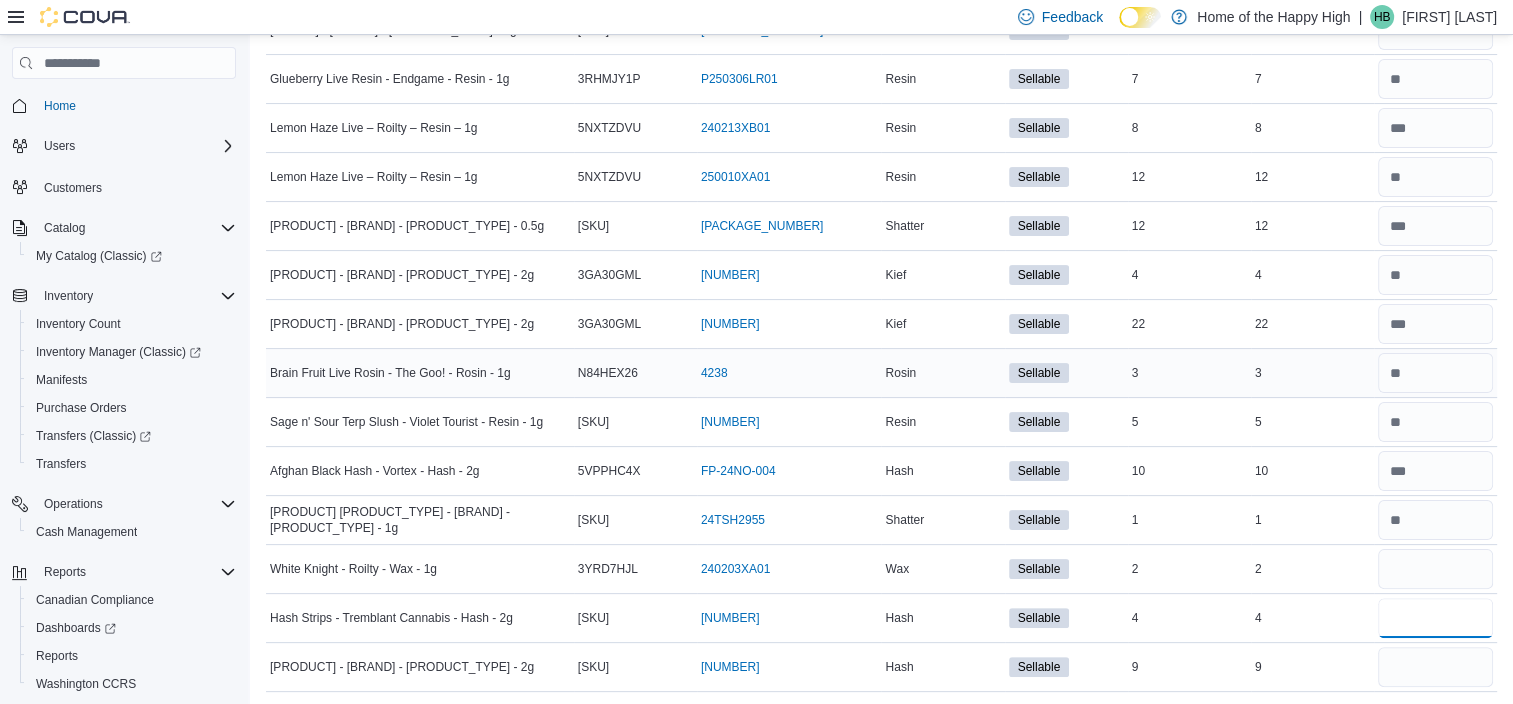 type 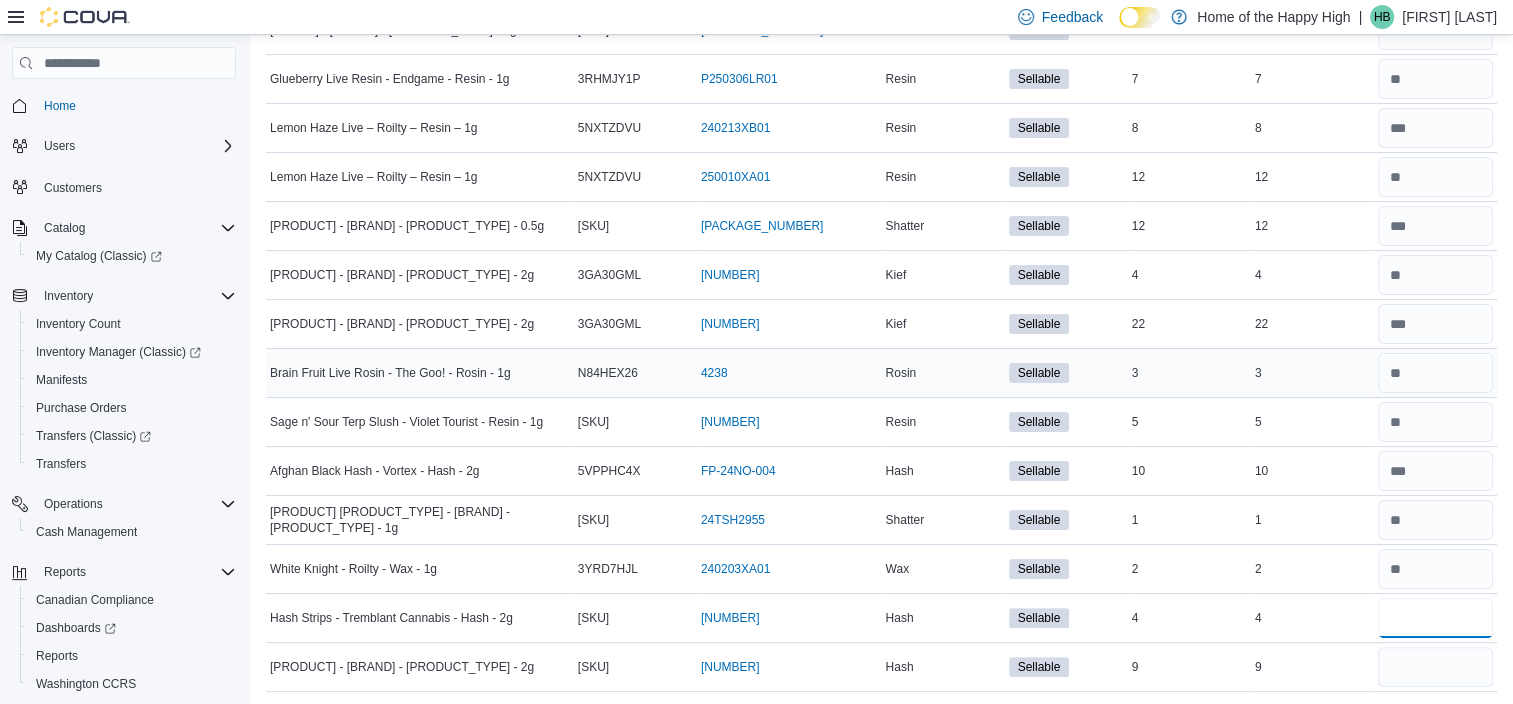 type on "*" 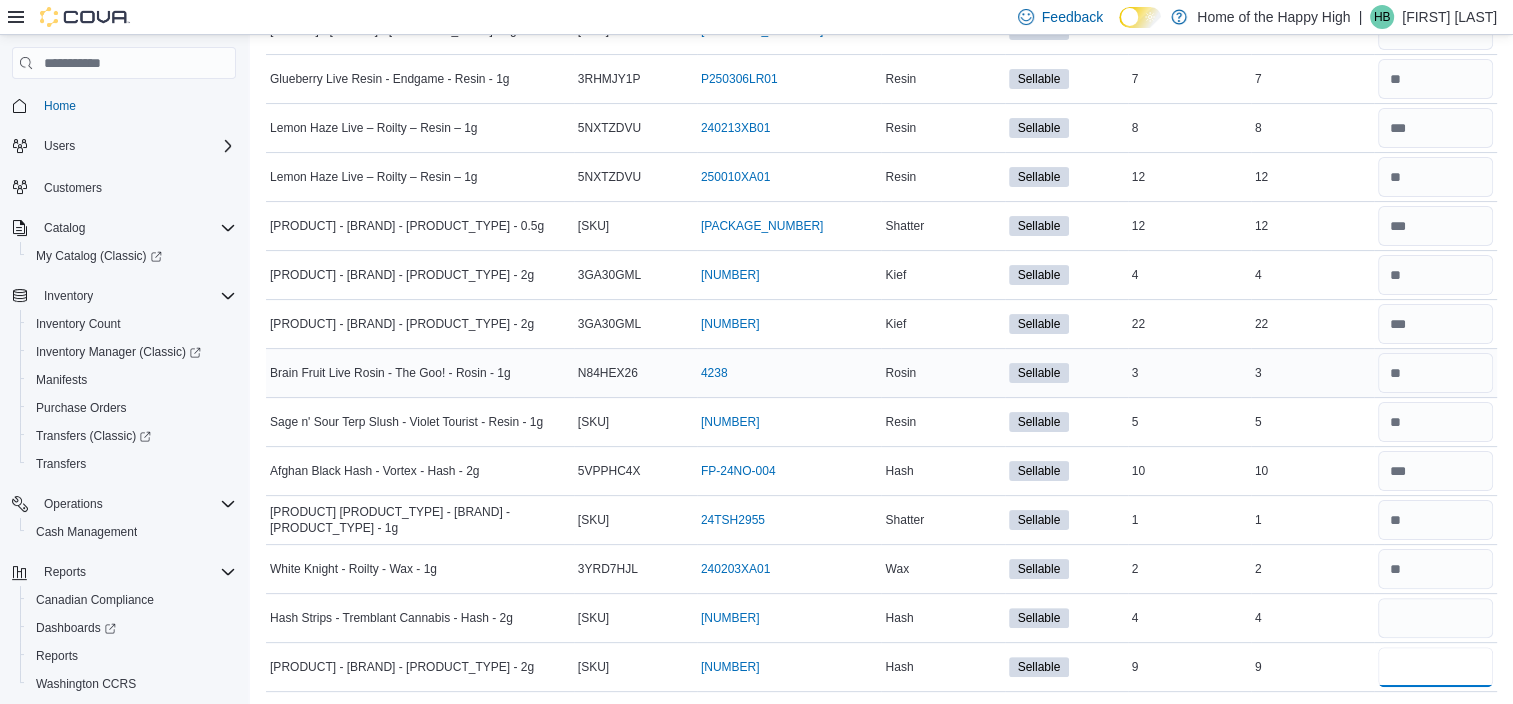 type 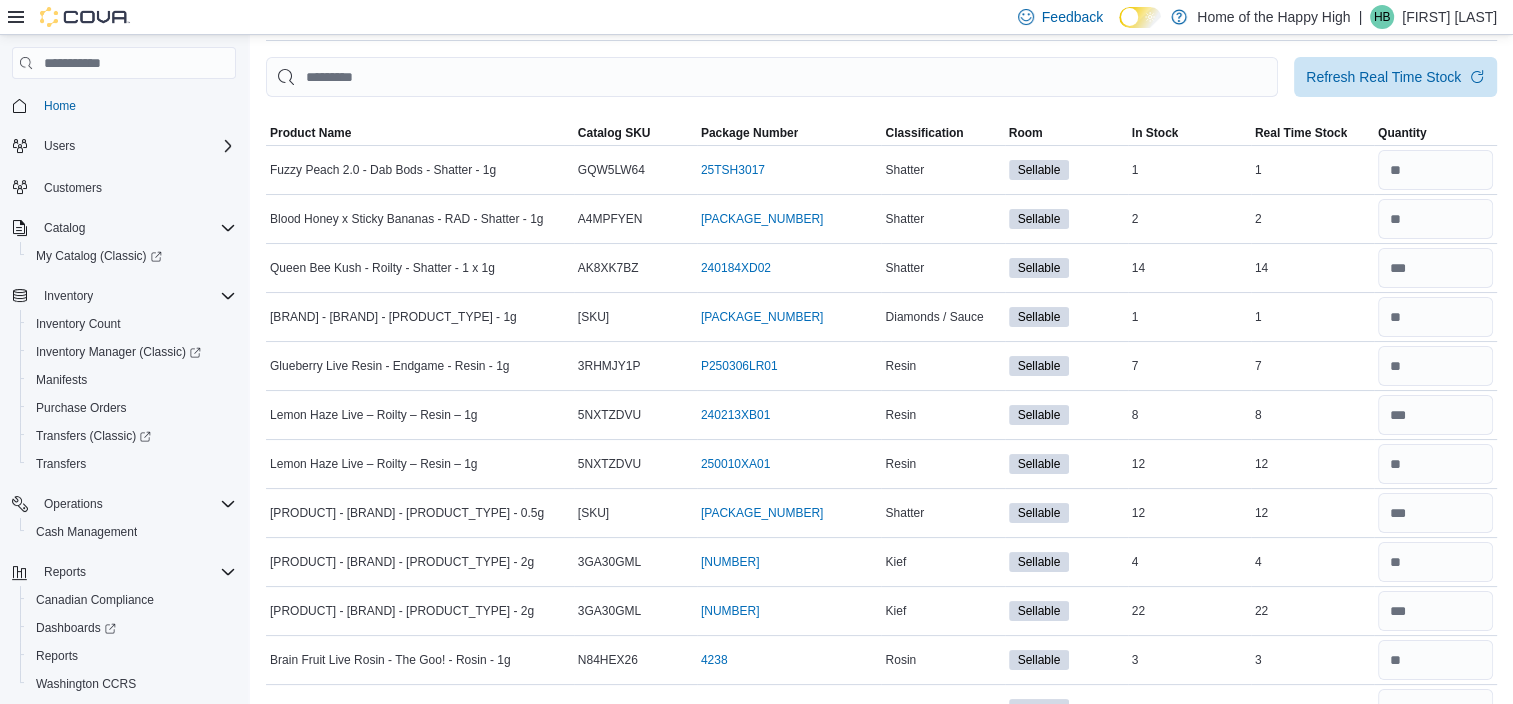 scroll, scrollTop: 36, scrollLeft: 0, axis: vertical 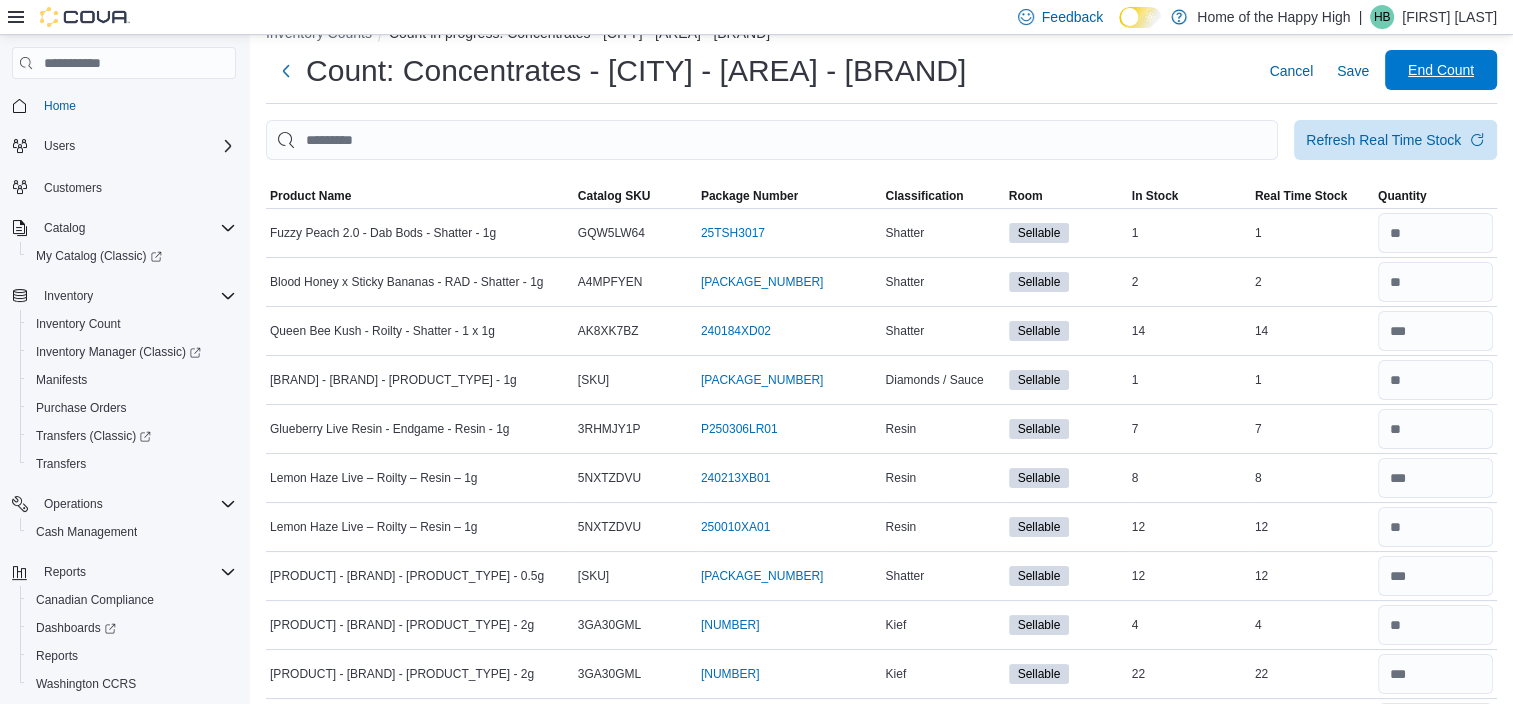 type on "*" 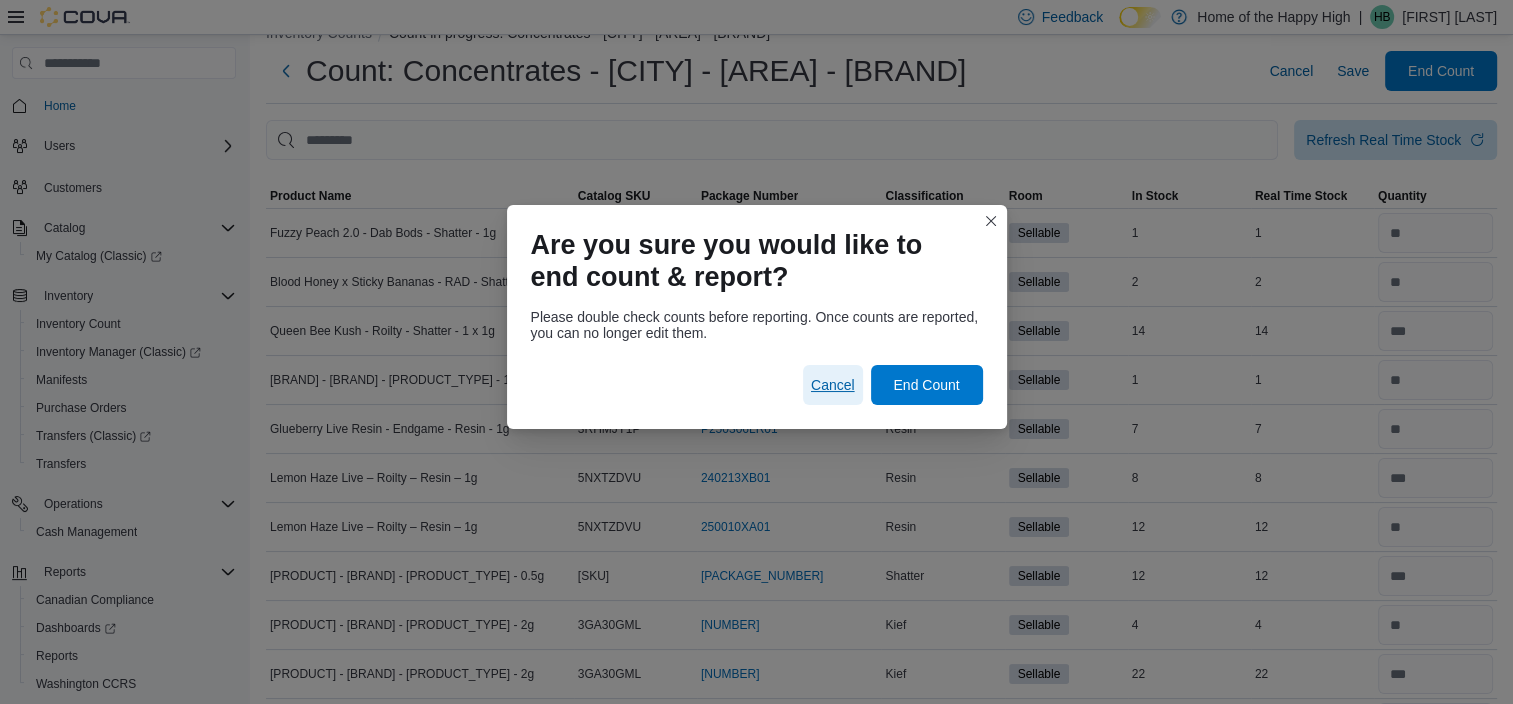 click on "Cancel" at bounding box center [833, 385] 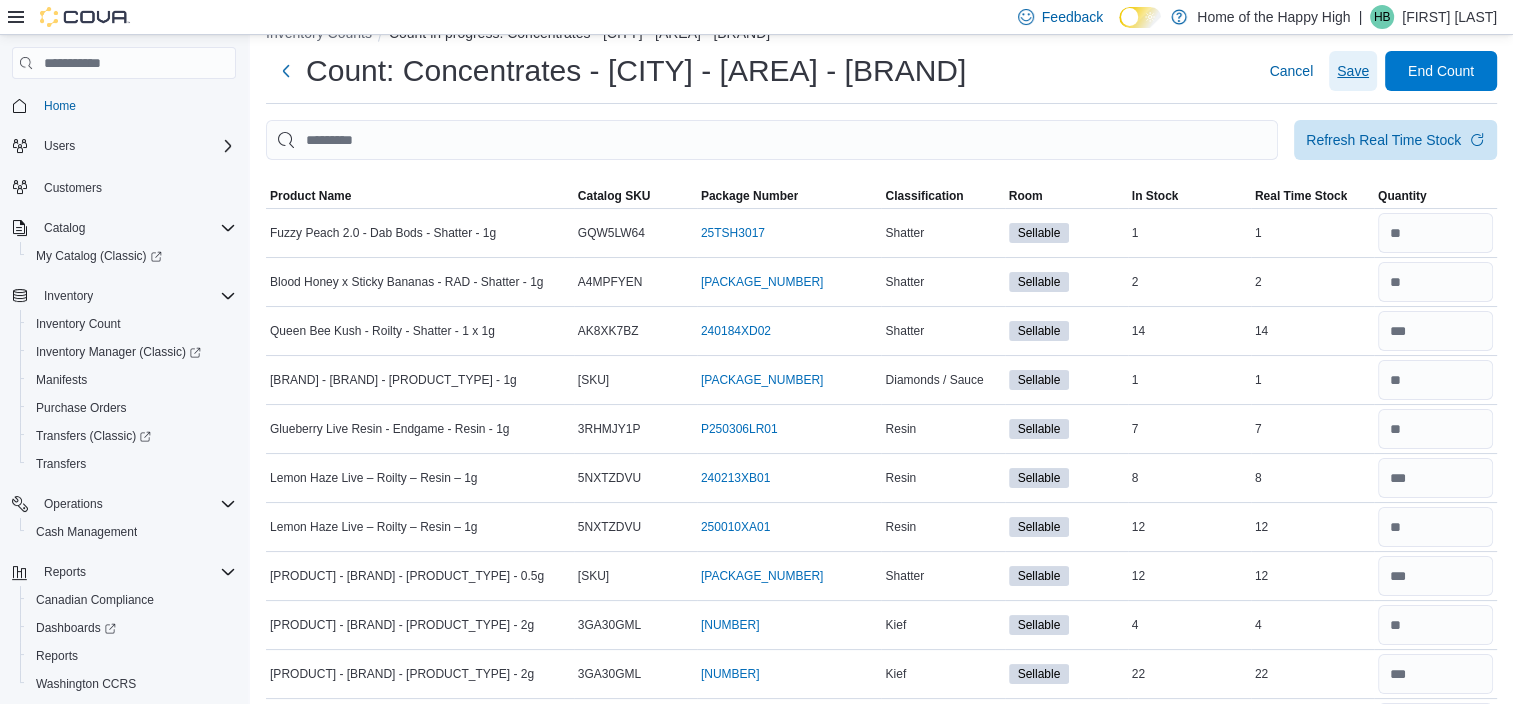 click on "Save" at bounding box center [1353, 71] 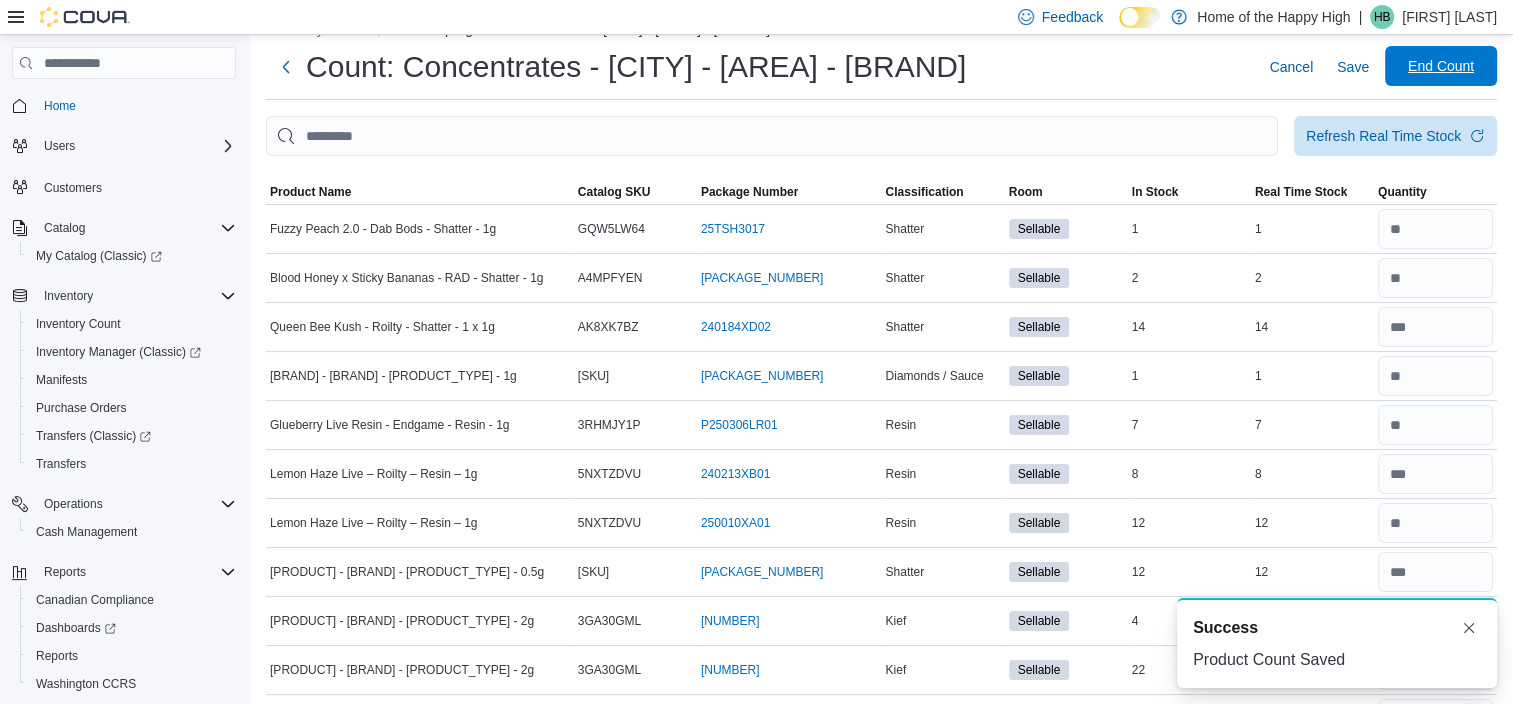 scroll, scrollTop: 36, scrollLeft: 0, axis: vertical 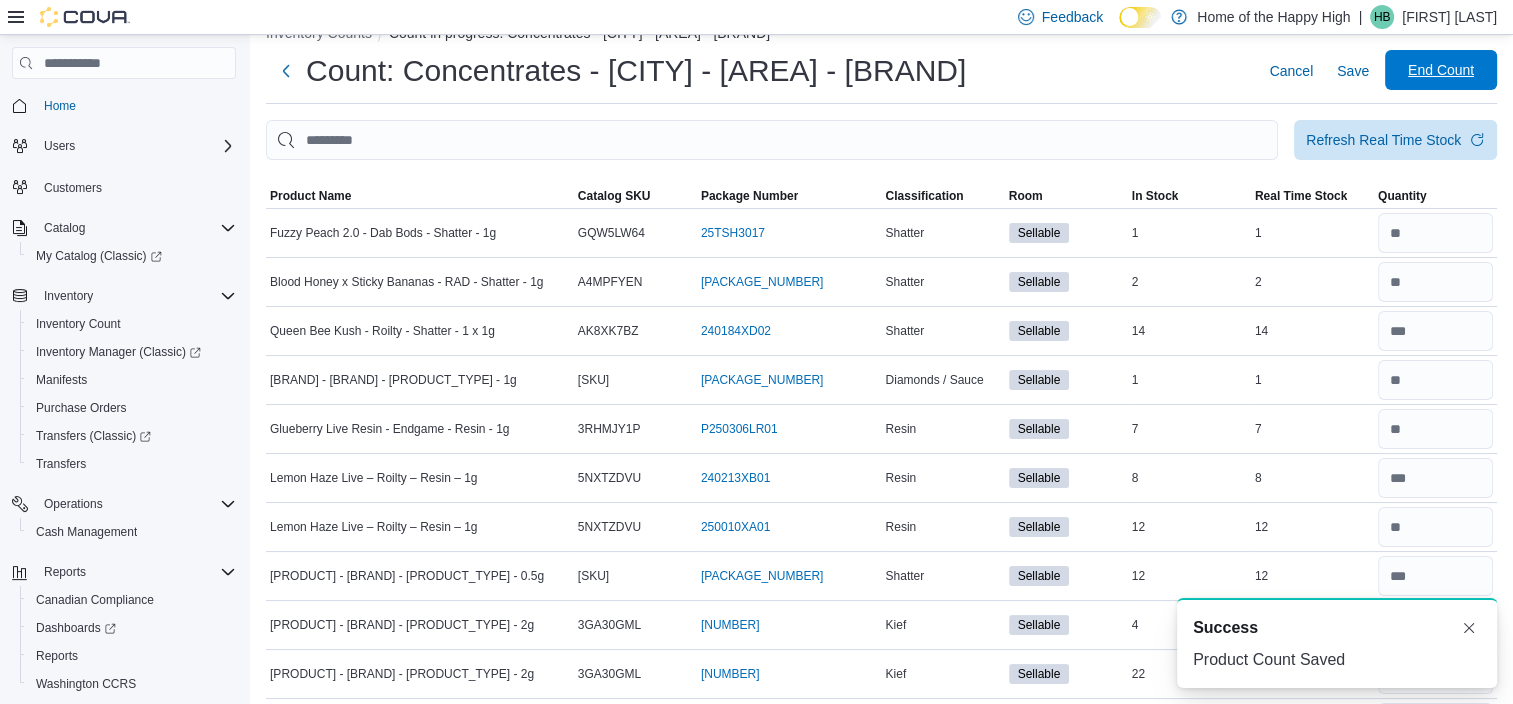 click on "End Count" at bounding box center [1441, 70] 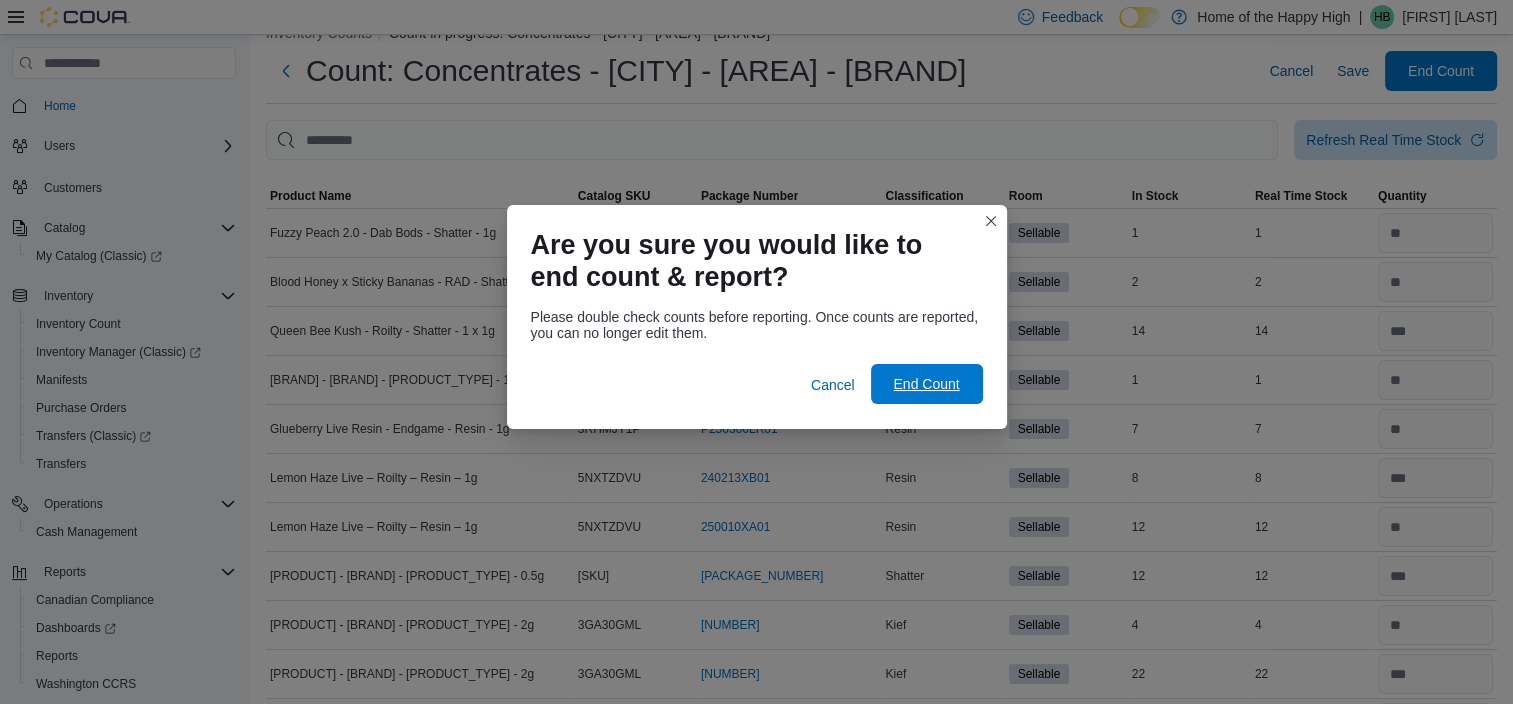click on "End Count" at bounding box center (926, 384) 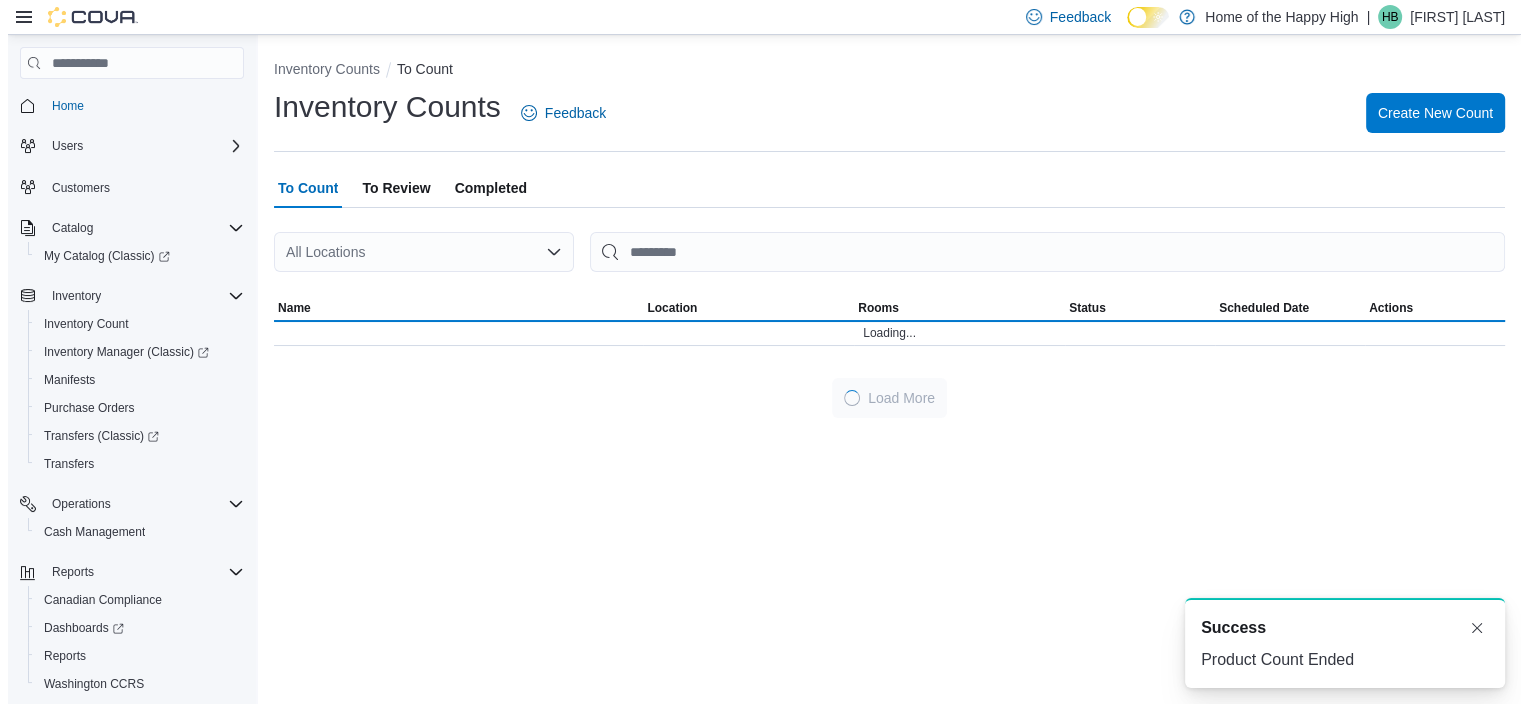 scroll, scrollTop: 0, scrollLeft: 0, axis: both 